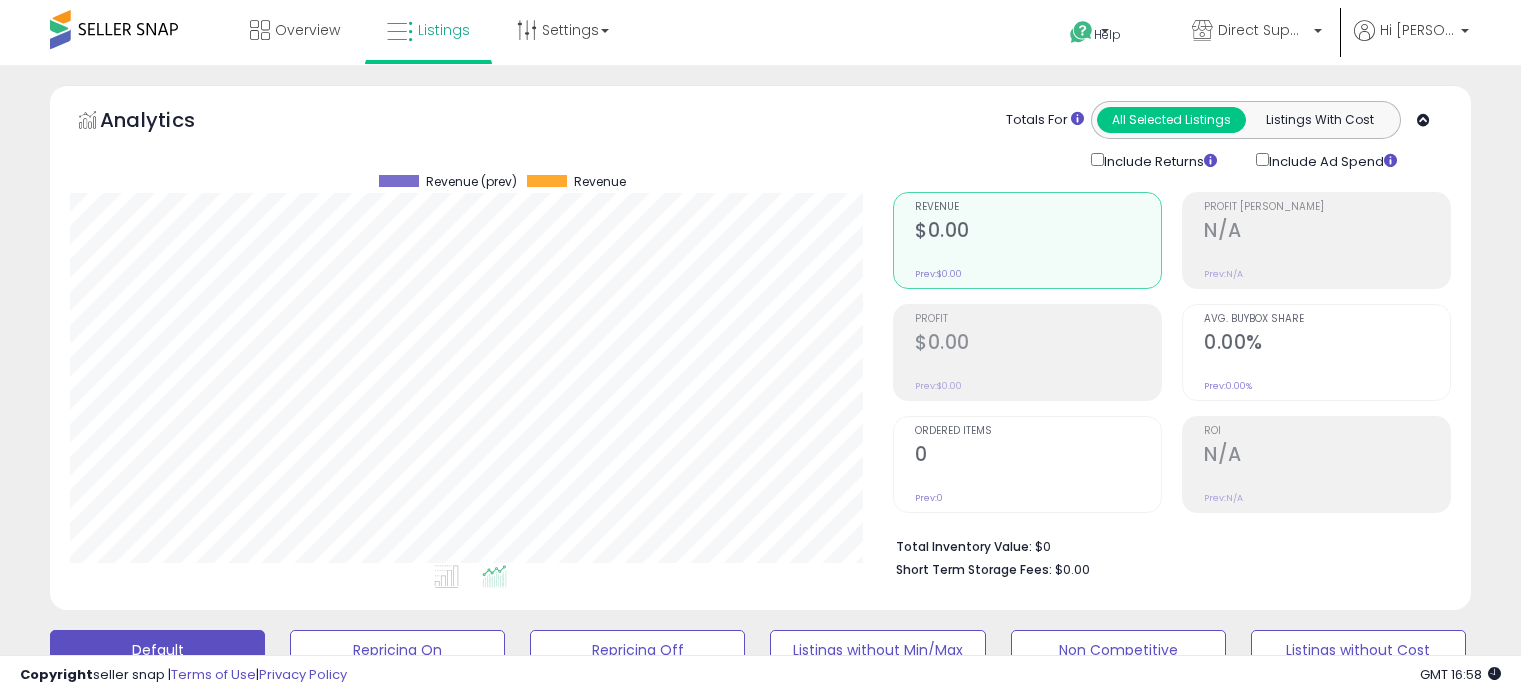 scroll, scrollTop: 677, scrollLeft: 0, axis: vertical 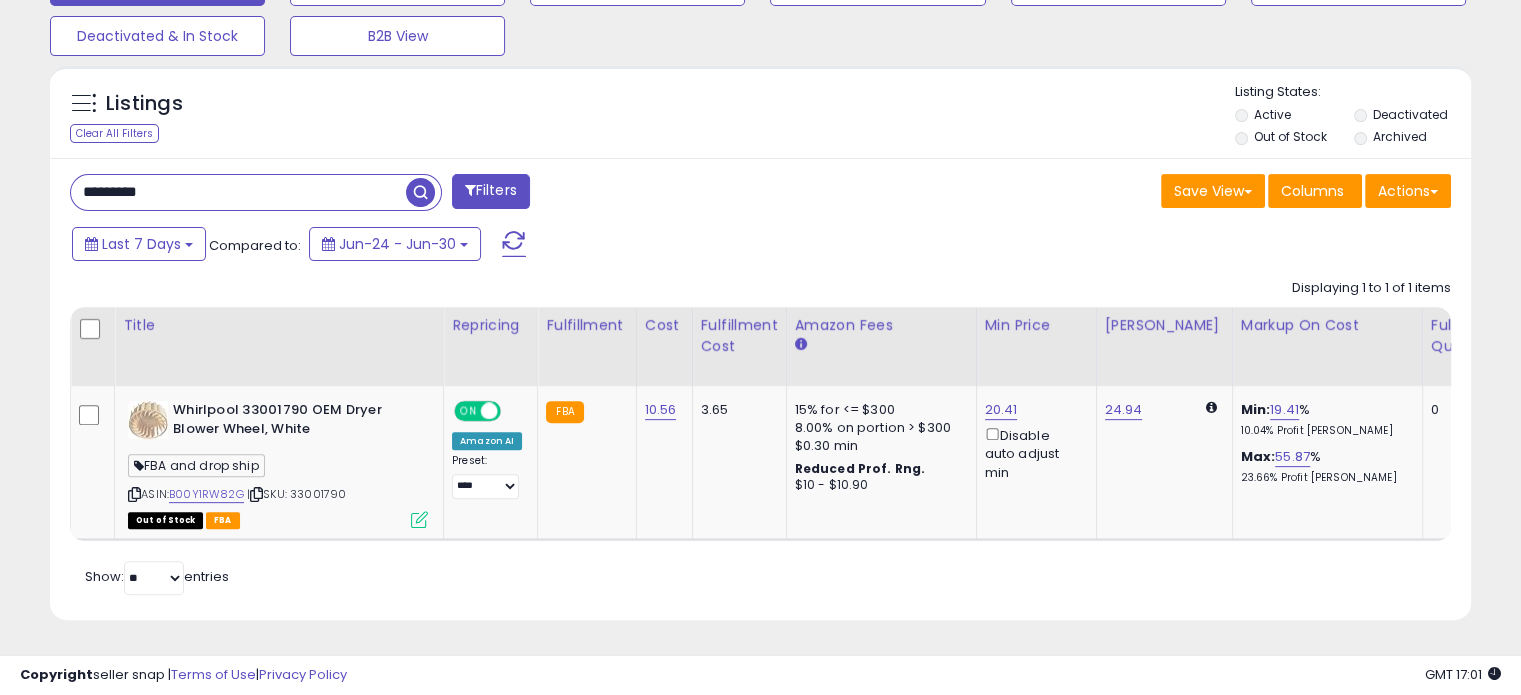 click on "********" at bounding box center (238, 192) 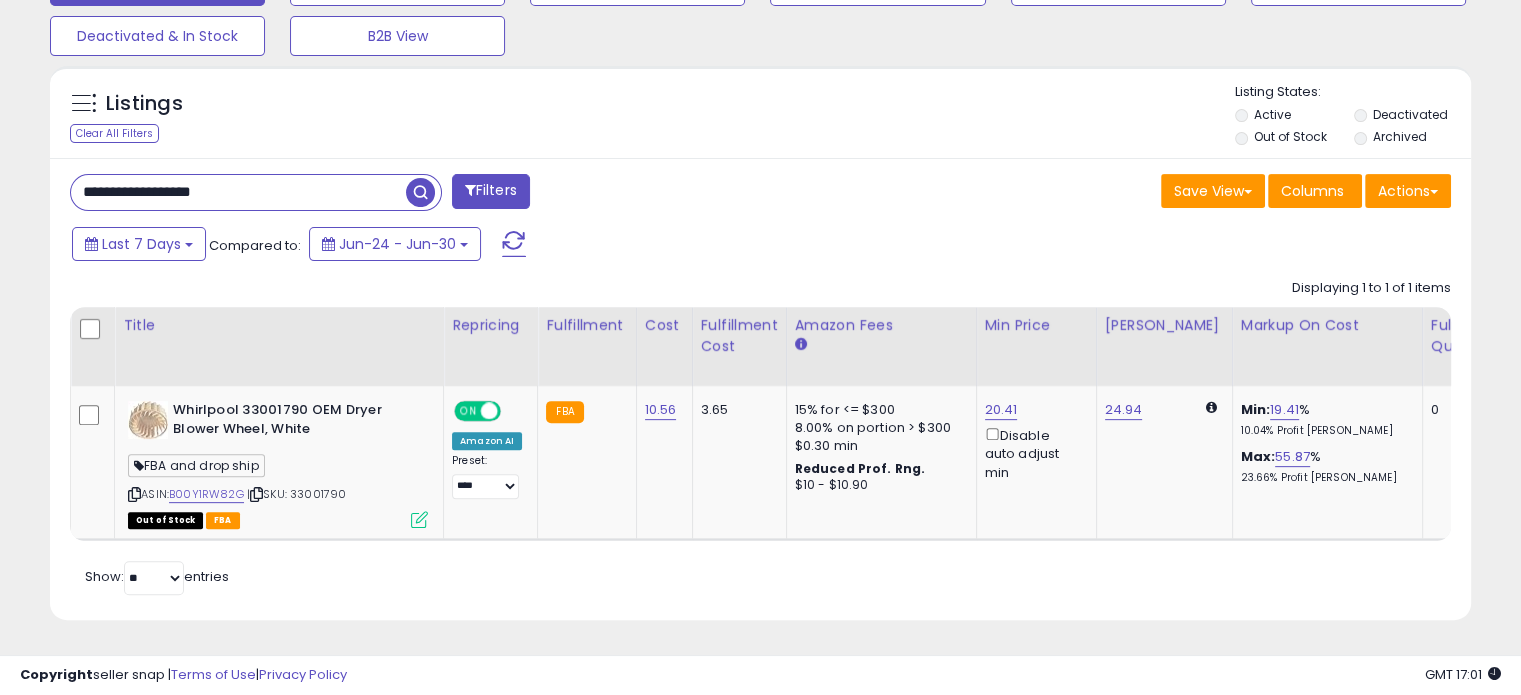 click on "**********" at bounding box center [238, 192] 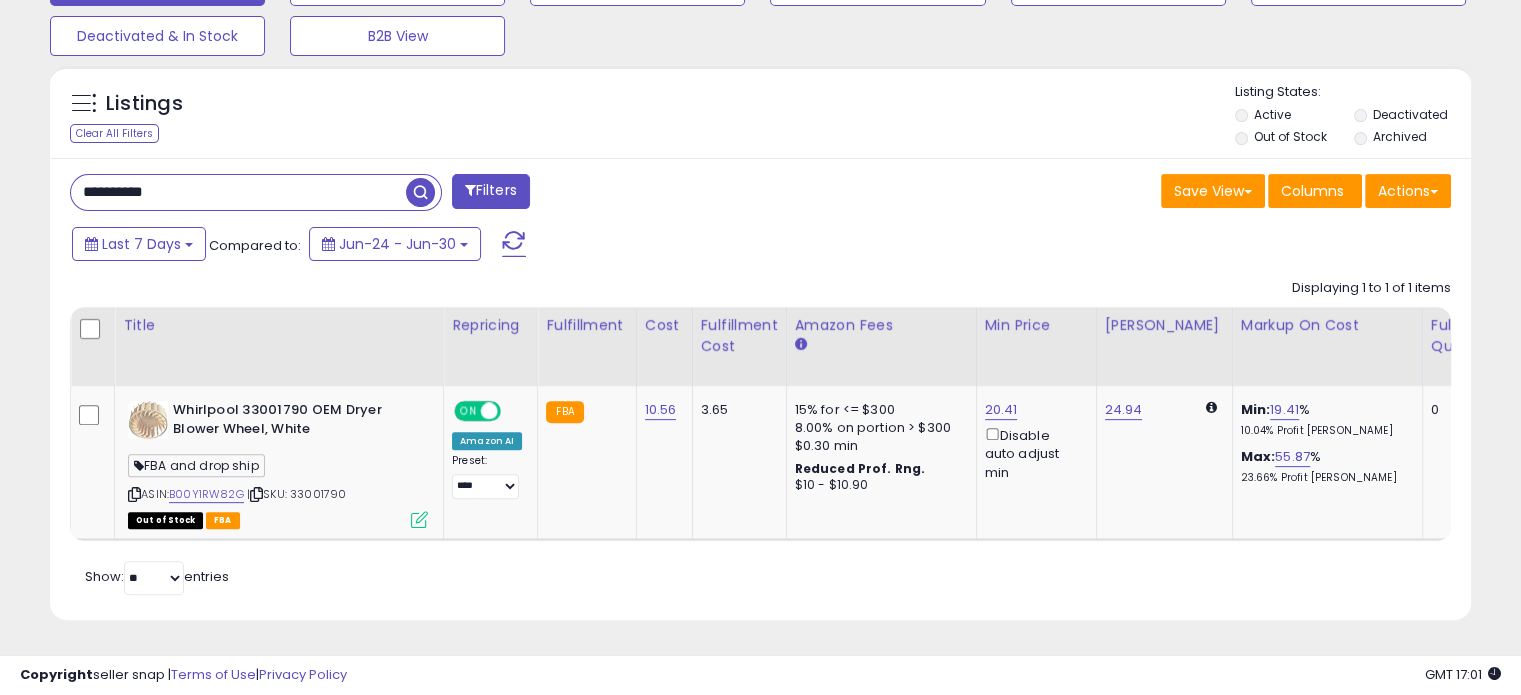 type on "**********" 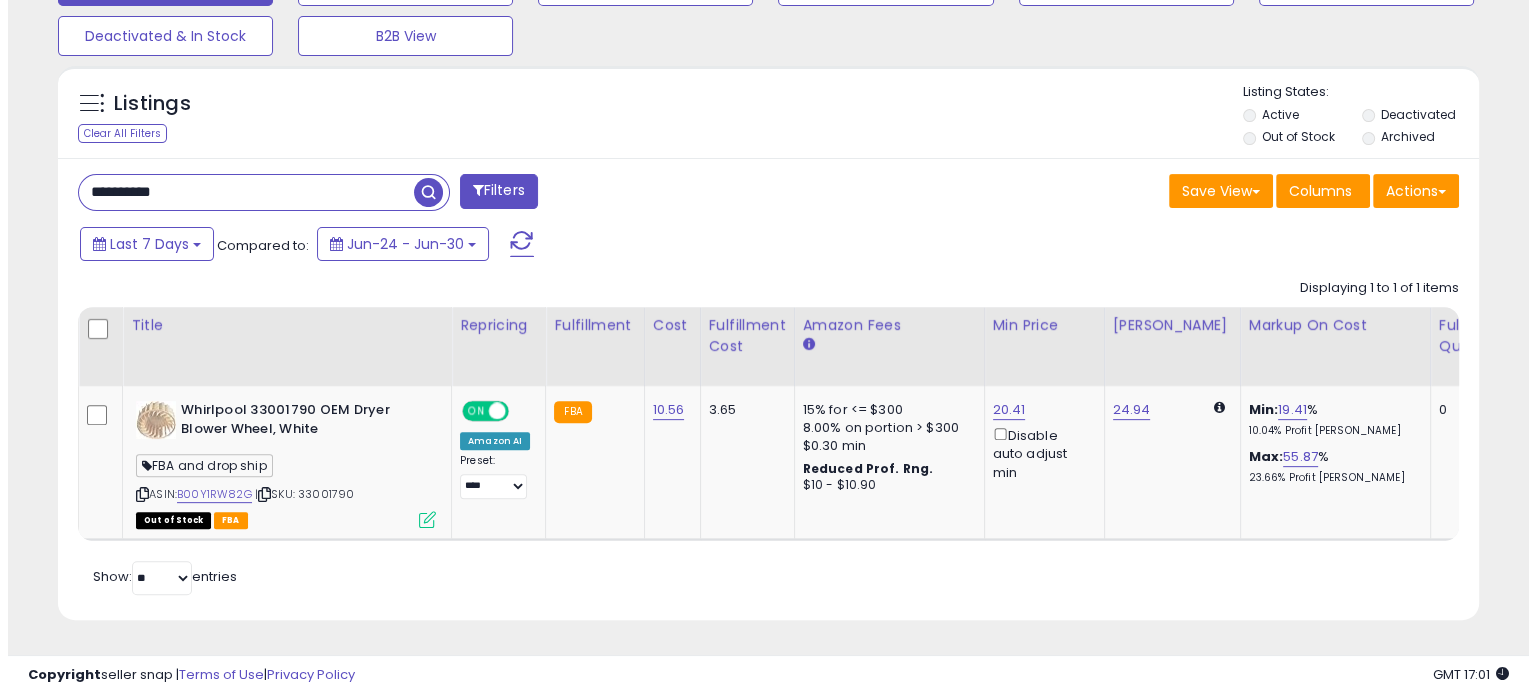 scroll, scrollTop: 524, scrollLeft: 0, axis: vertical 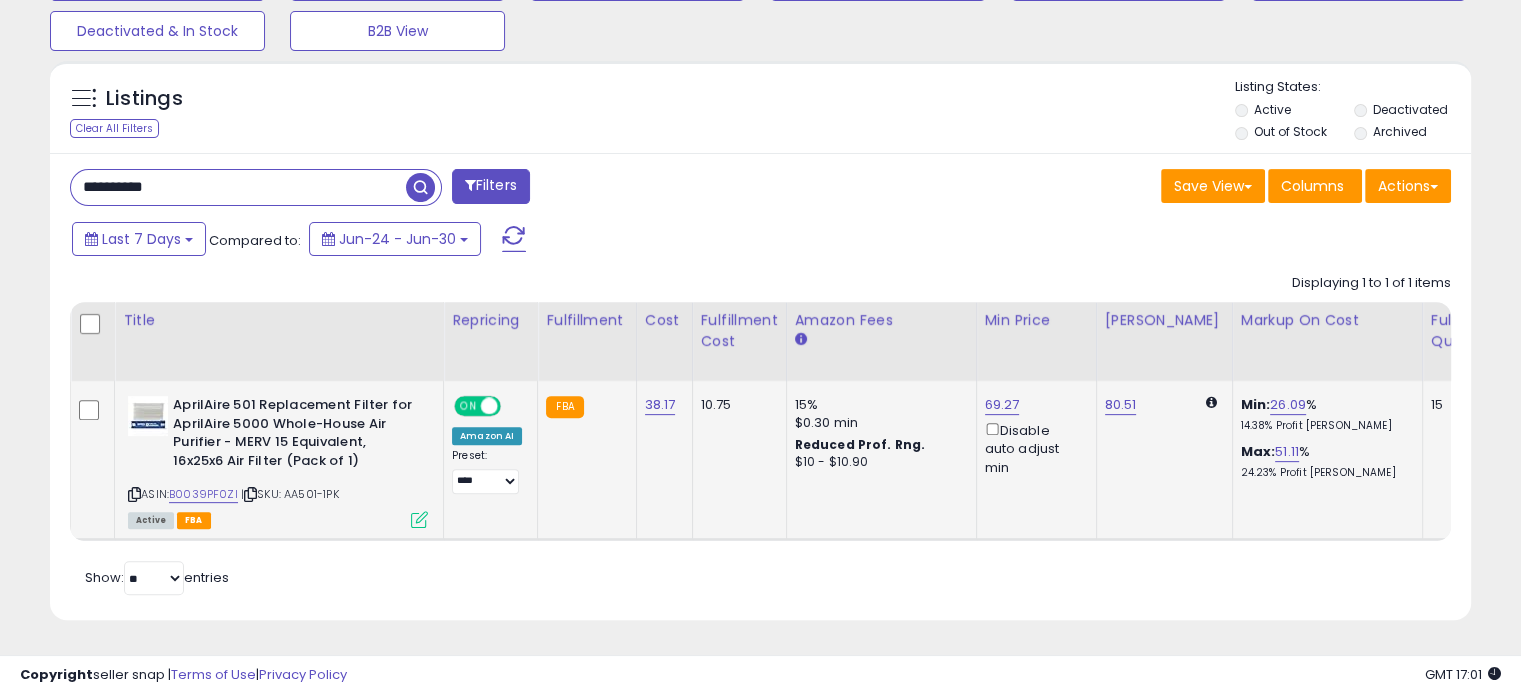 click at bounding box center (419, 519) 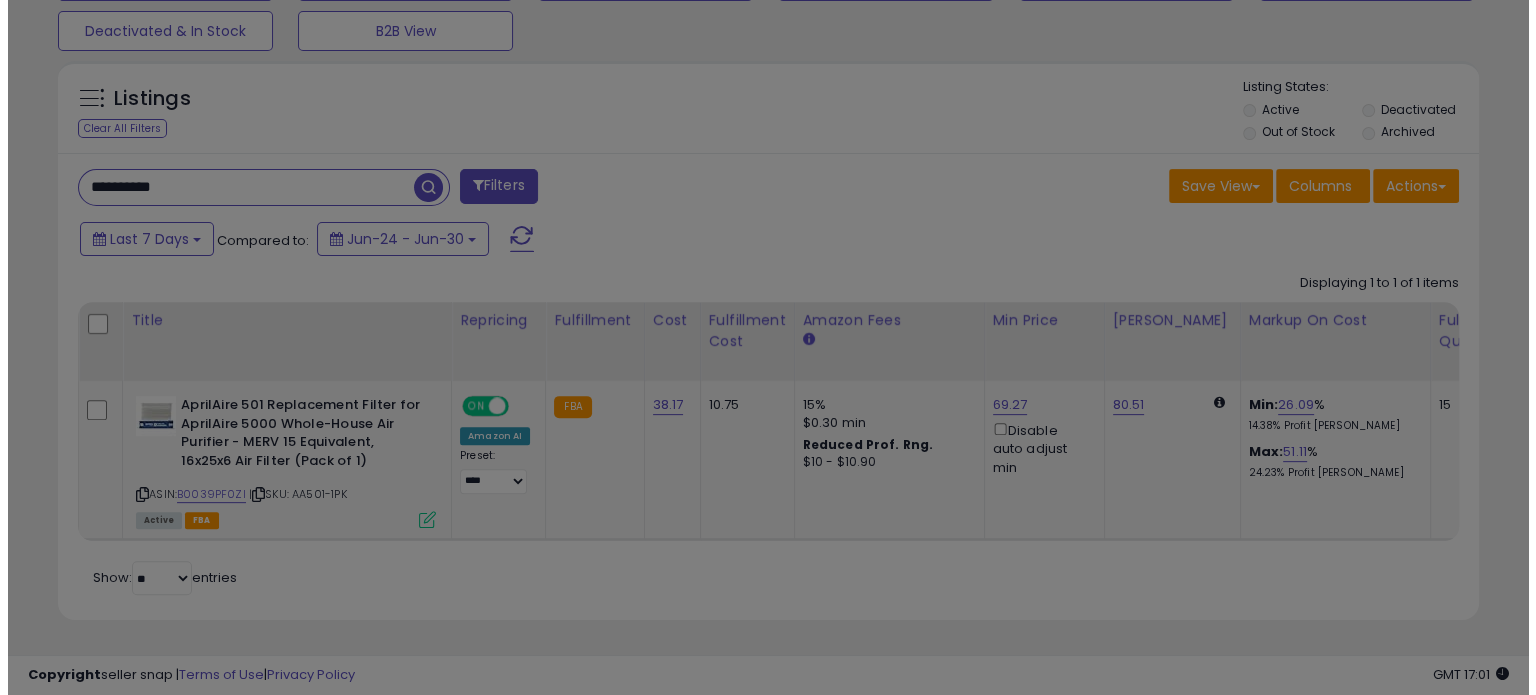 scroll, scrollTop: 999589, scrollLeft: 999168, axis: both 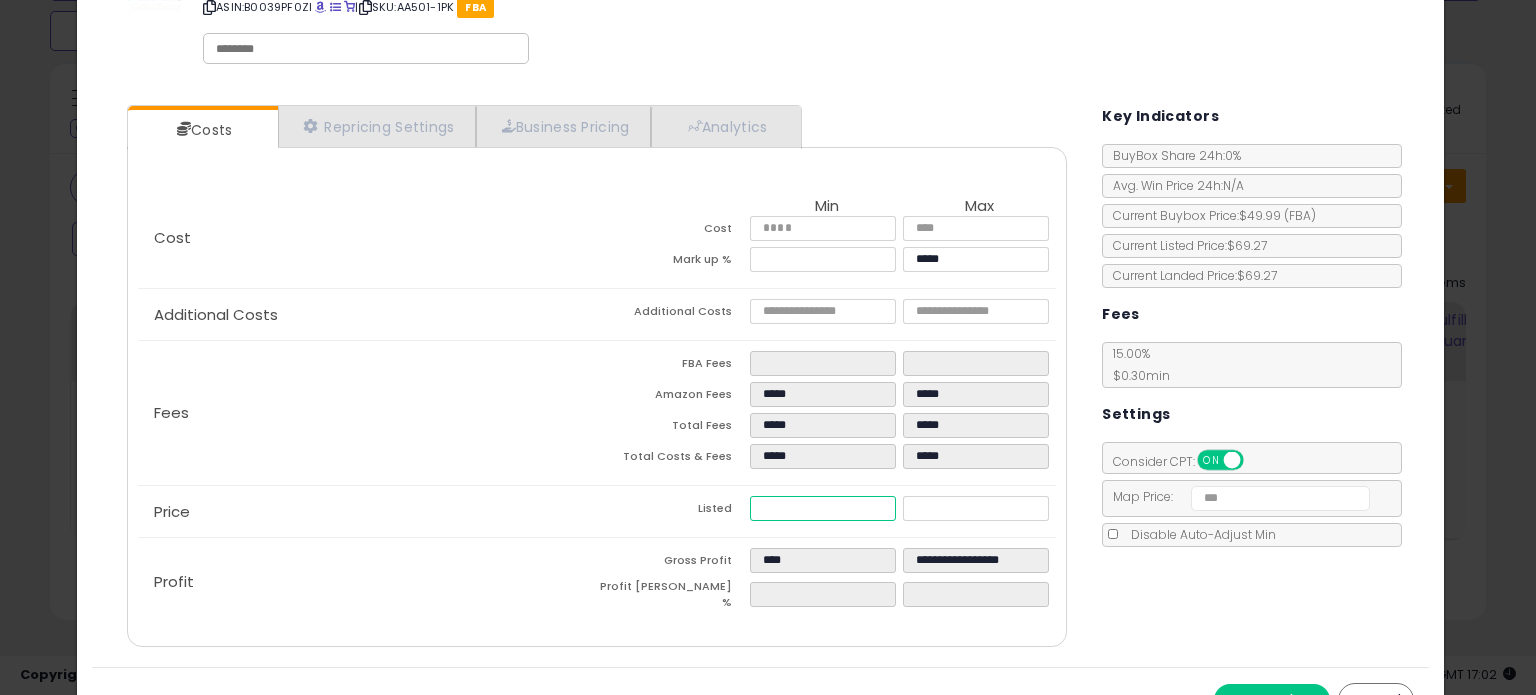 click on "*****" at bounding box center [822, 508] 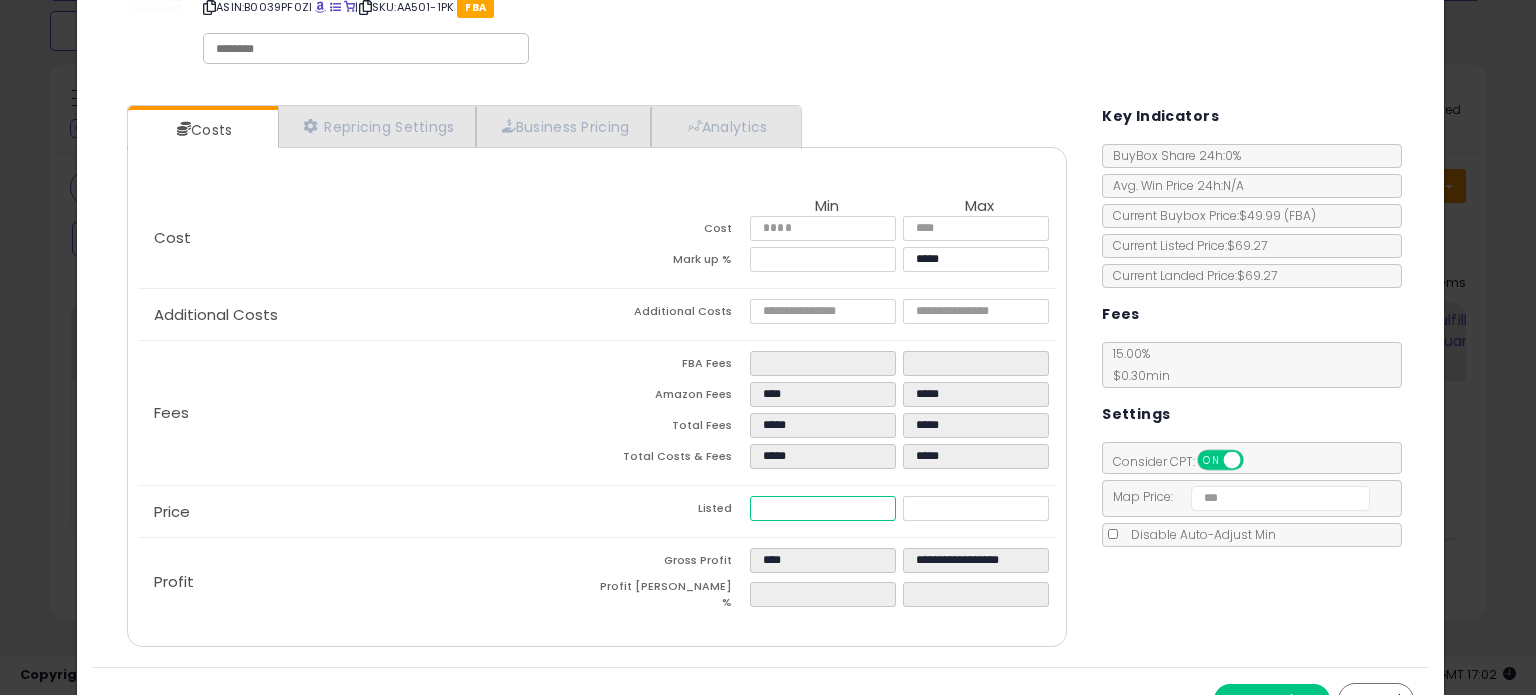 type on "*****" 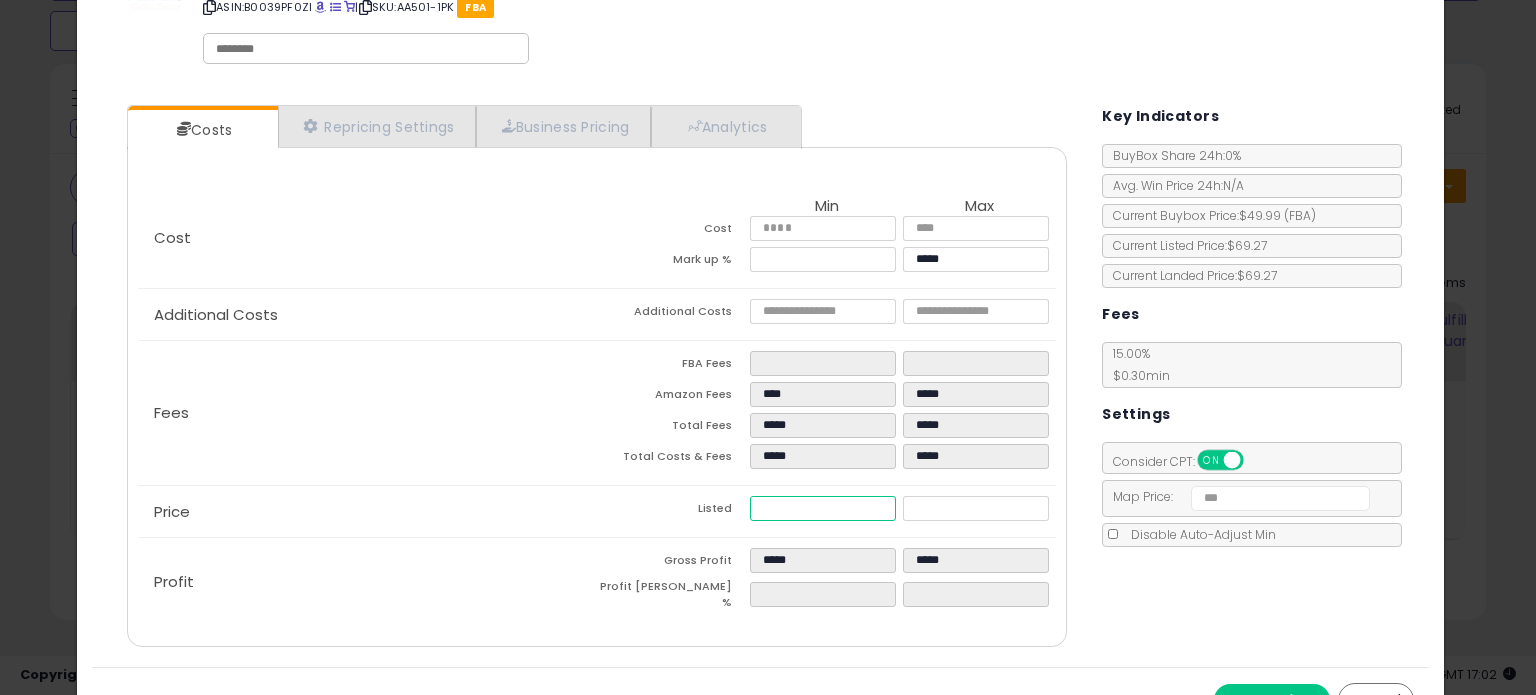 type on "****" 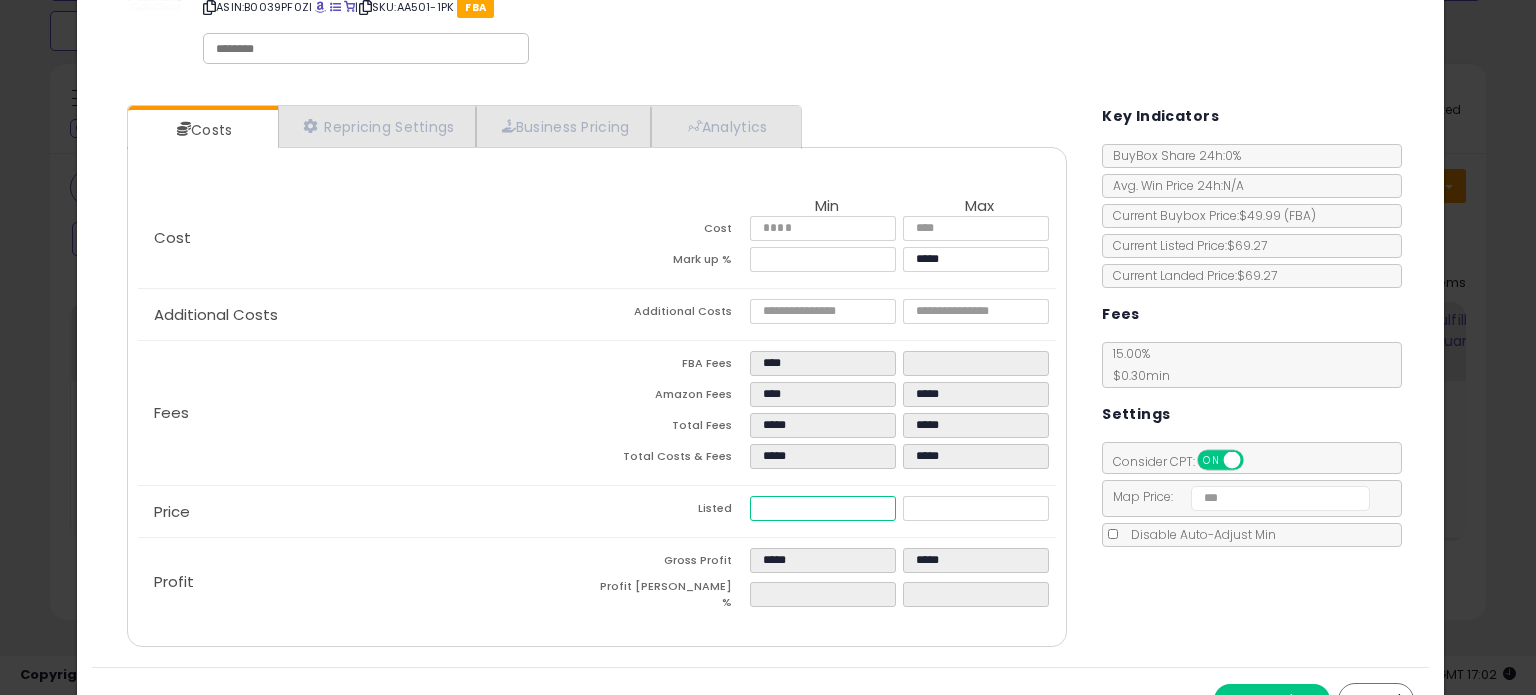 type on "****" 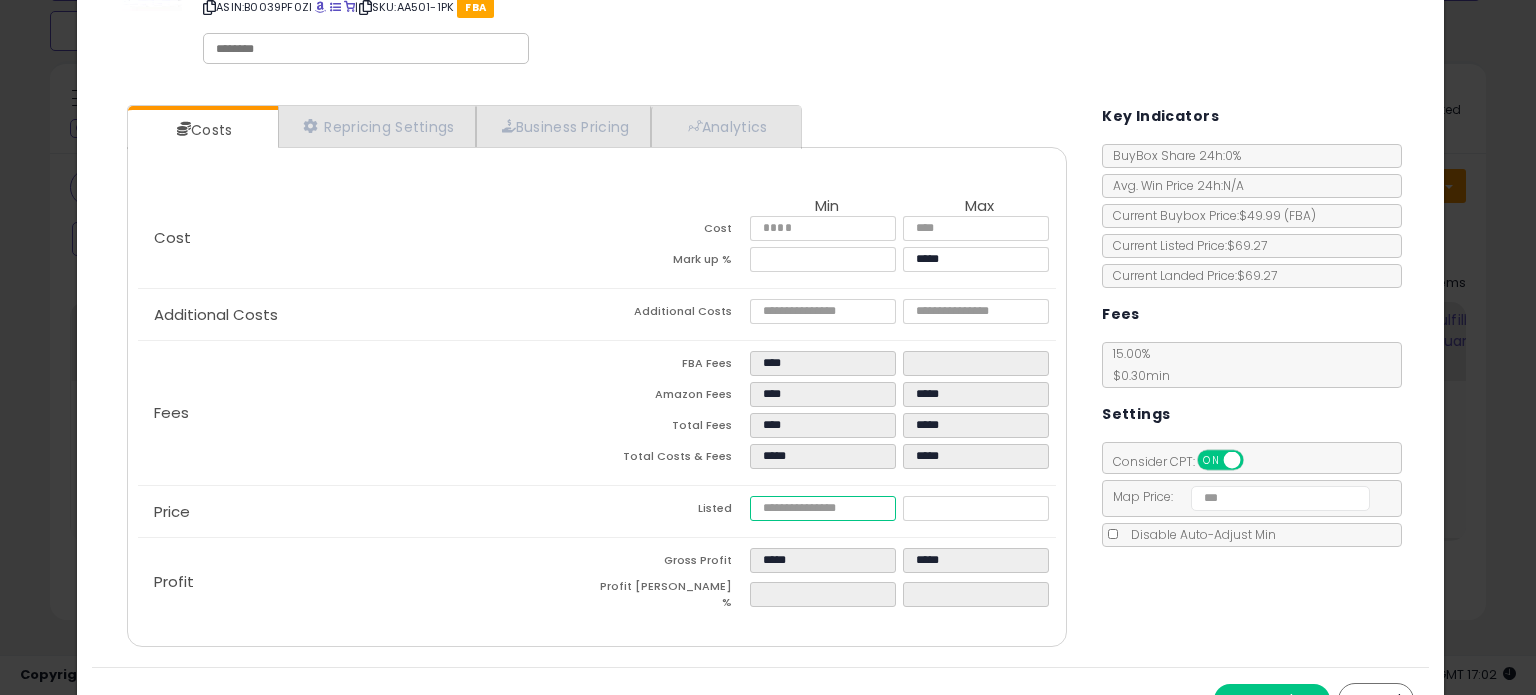 type on "****" 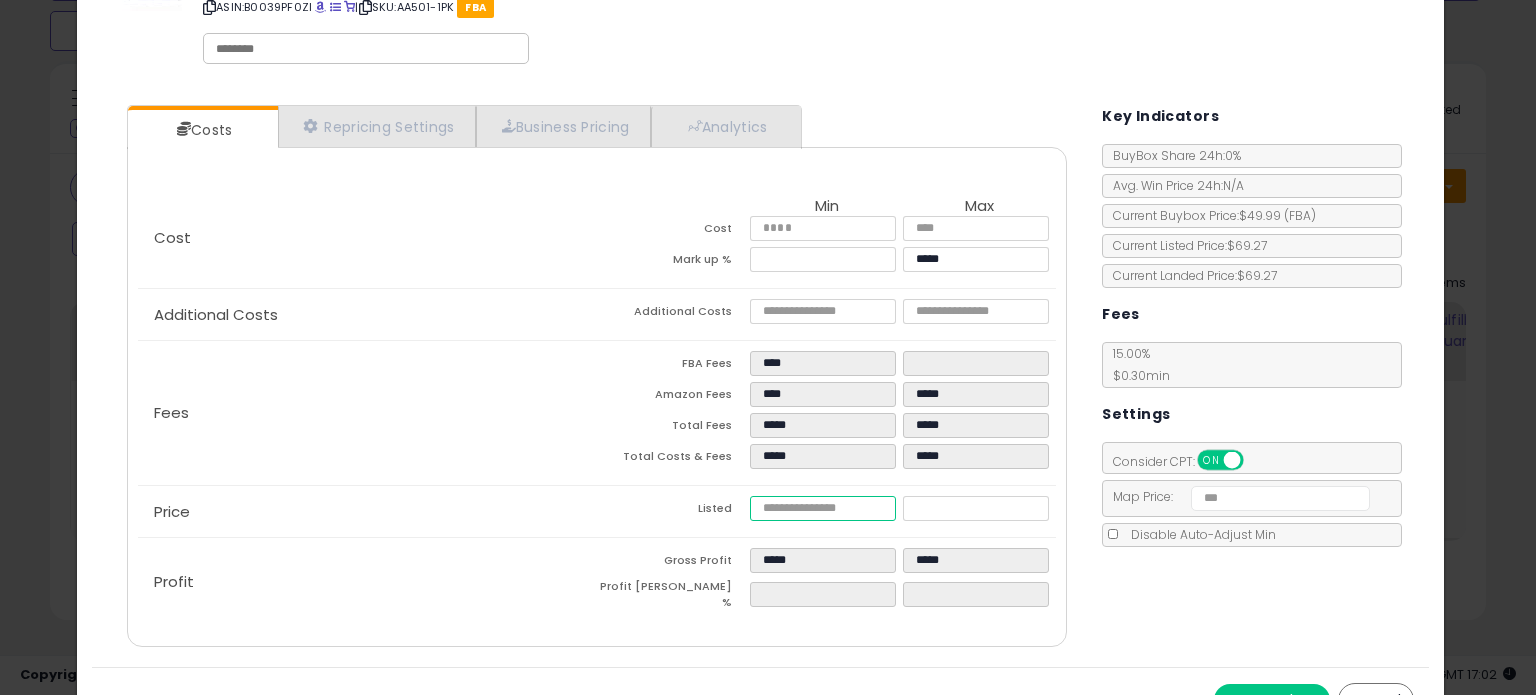 type on "*****" 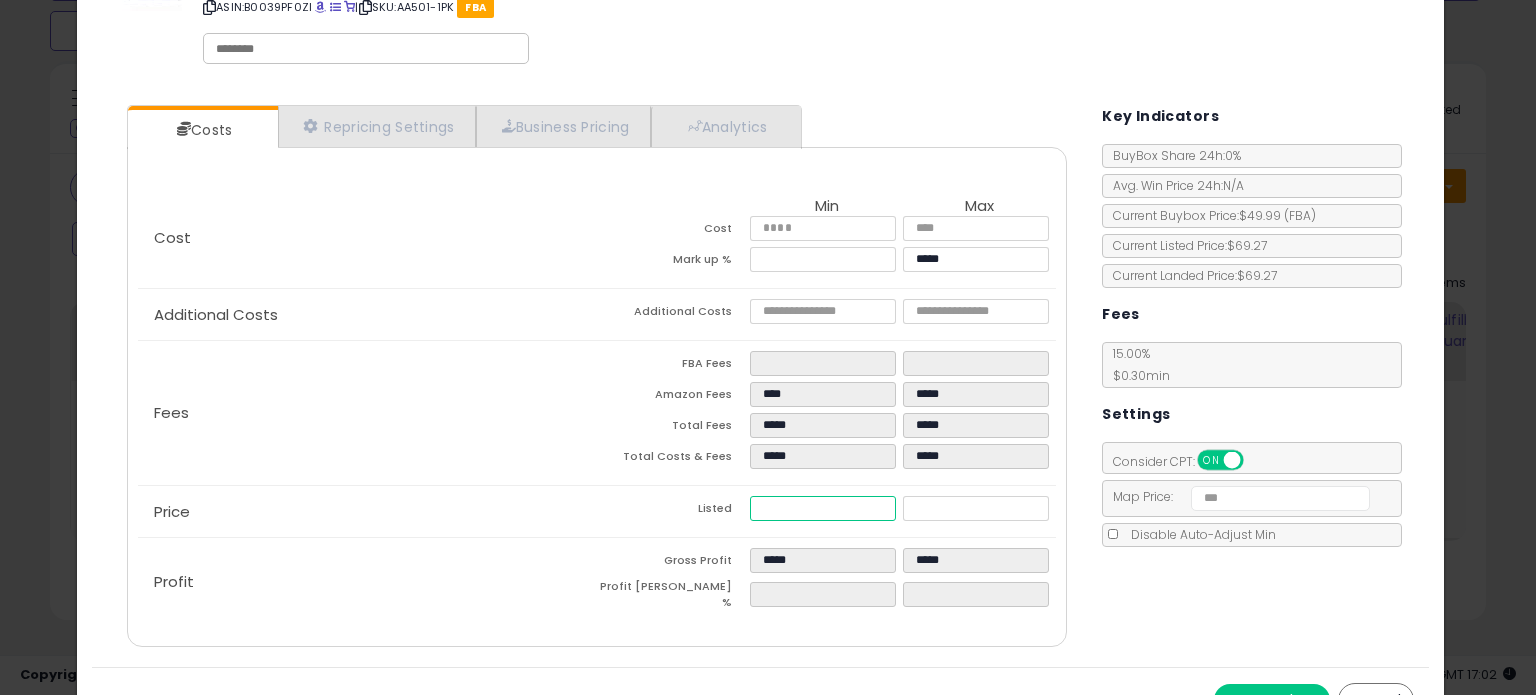 type on "**" 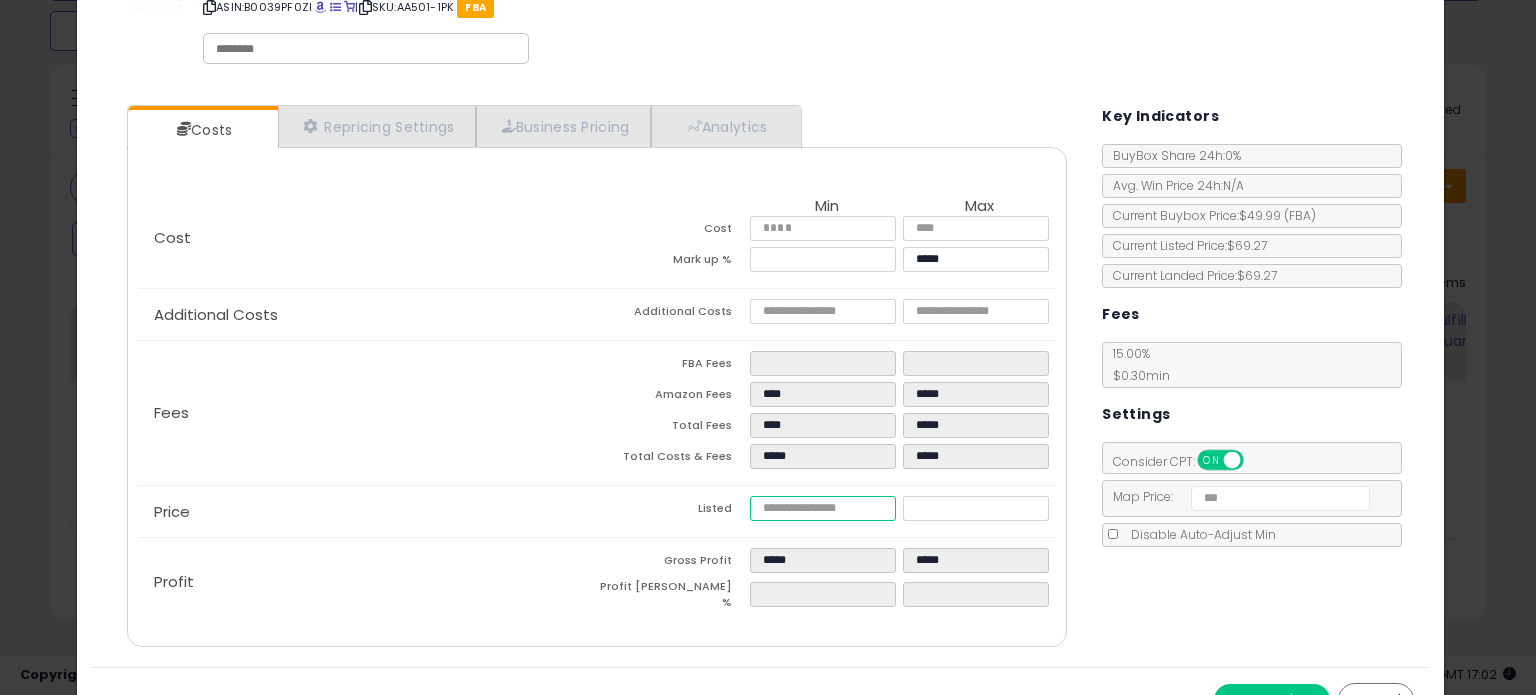 type on "****" 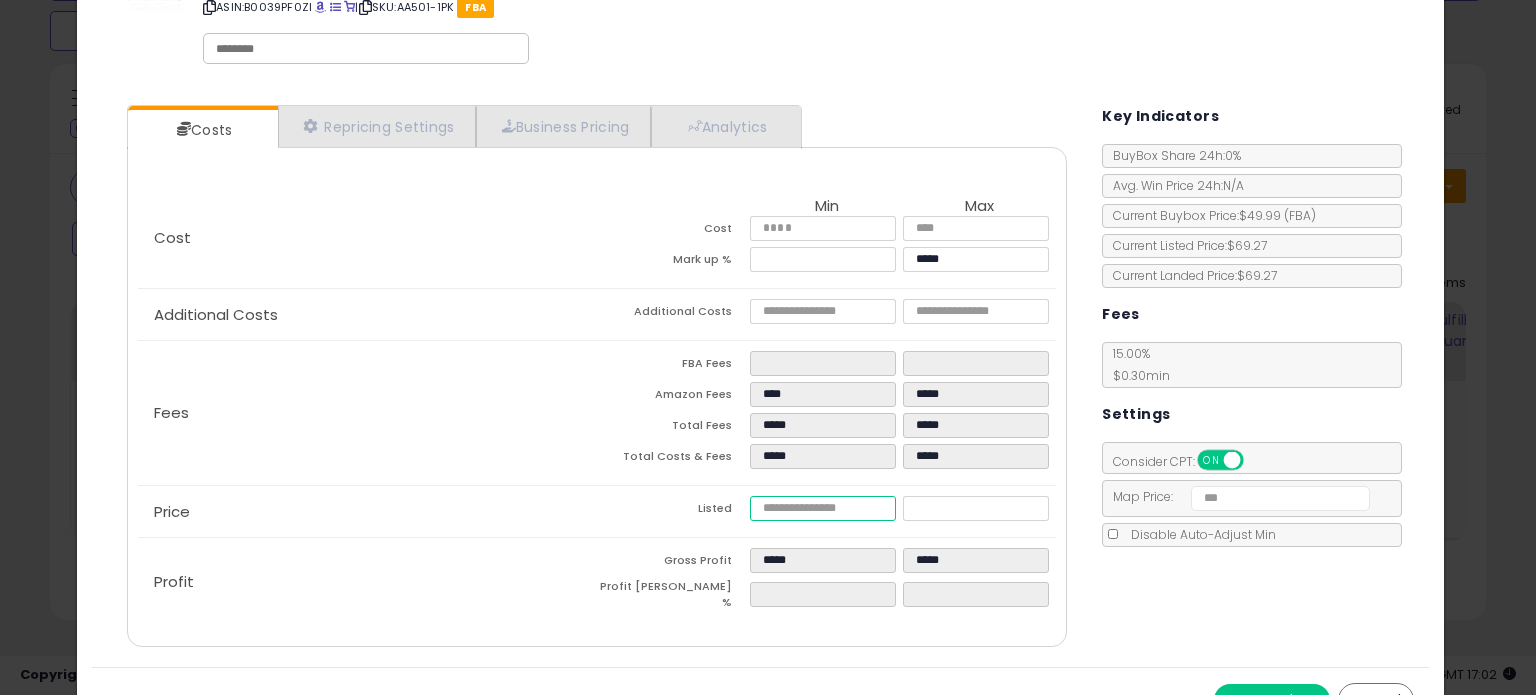 type on "*****" 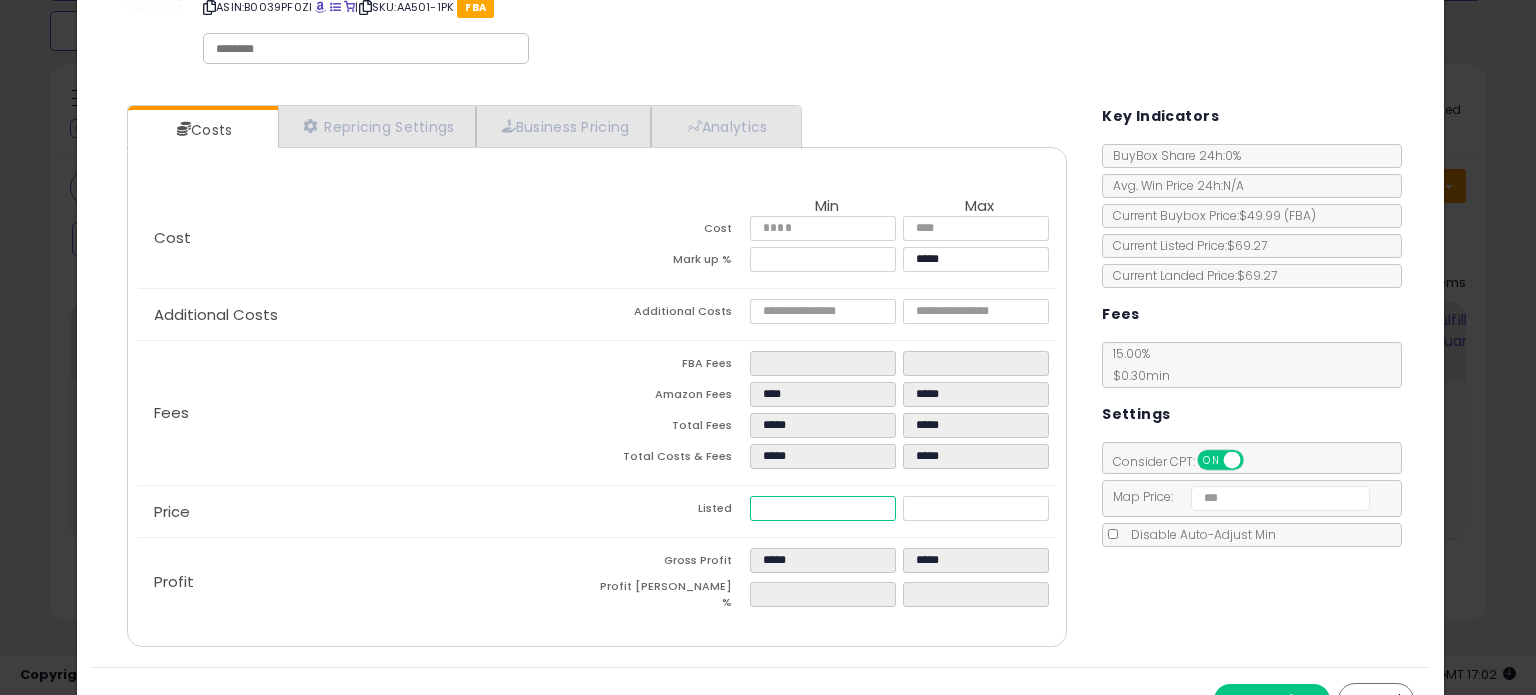 type on "****" 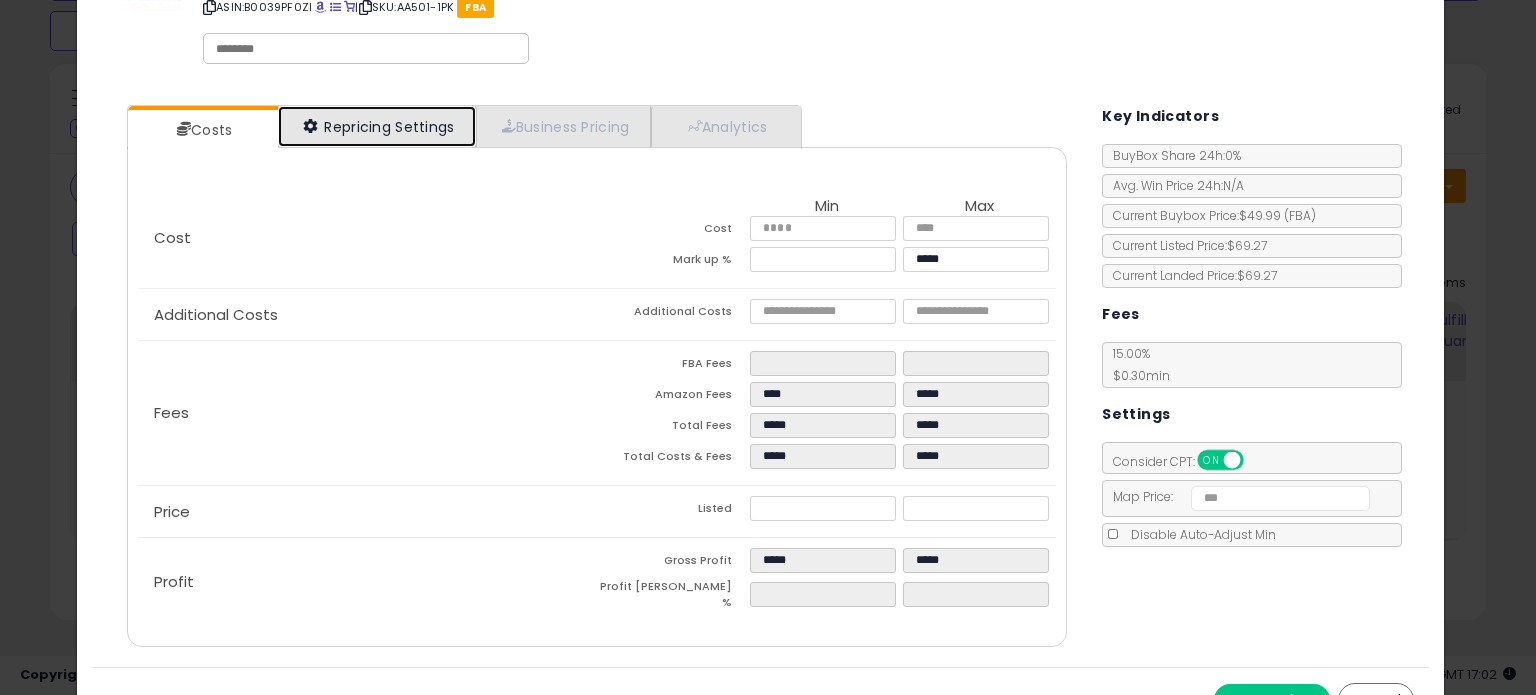 click on "Repricing Settings" at bounding box center [377, 126] 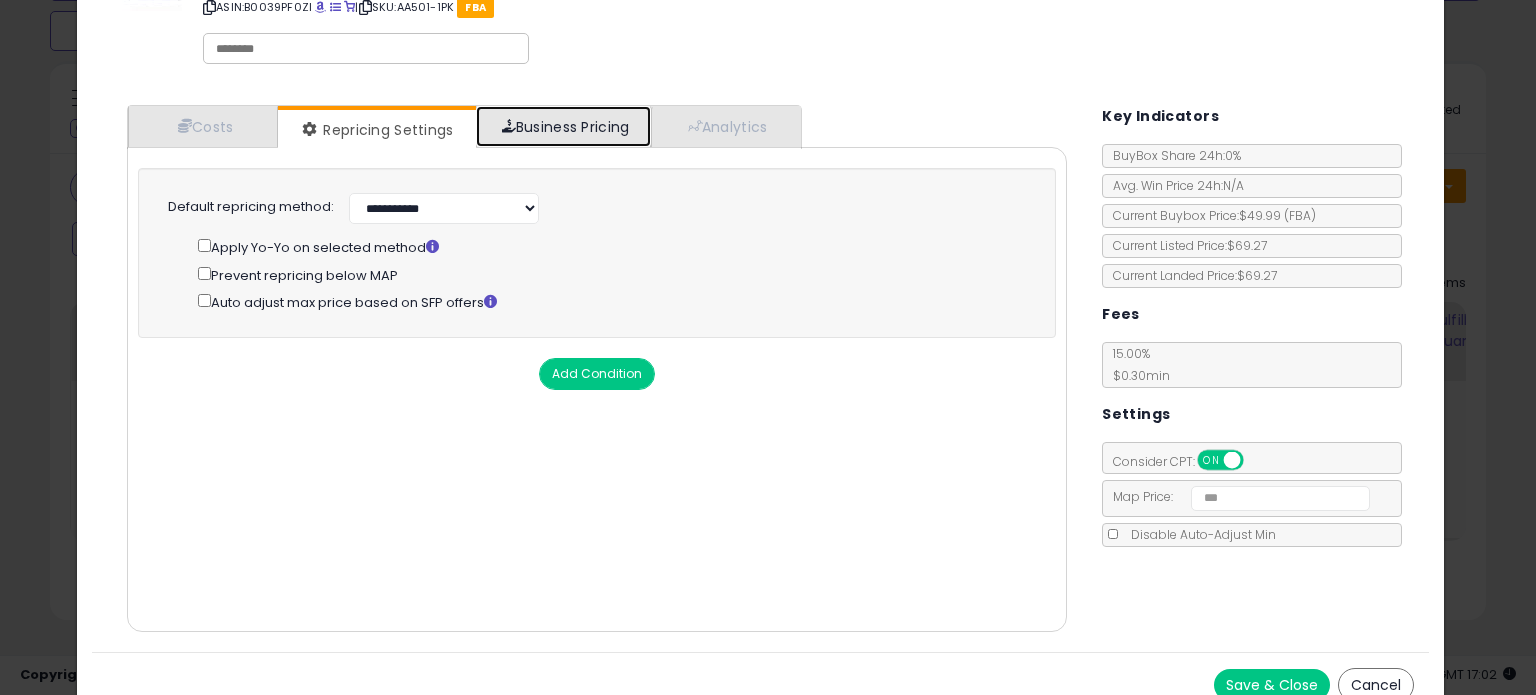 drag, startPoint x: 536, startPoint y: 138, endPoint x: 562, endPoint y: 133, distance: 26.476404 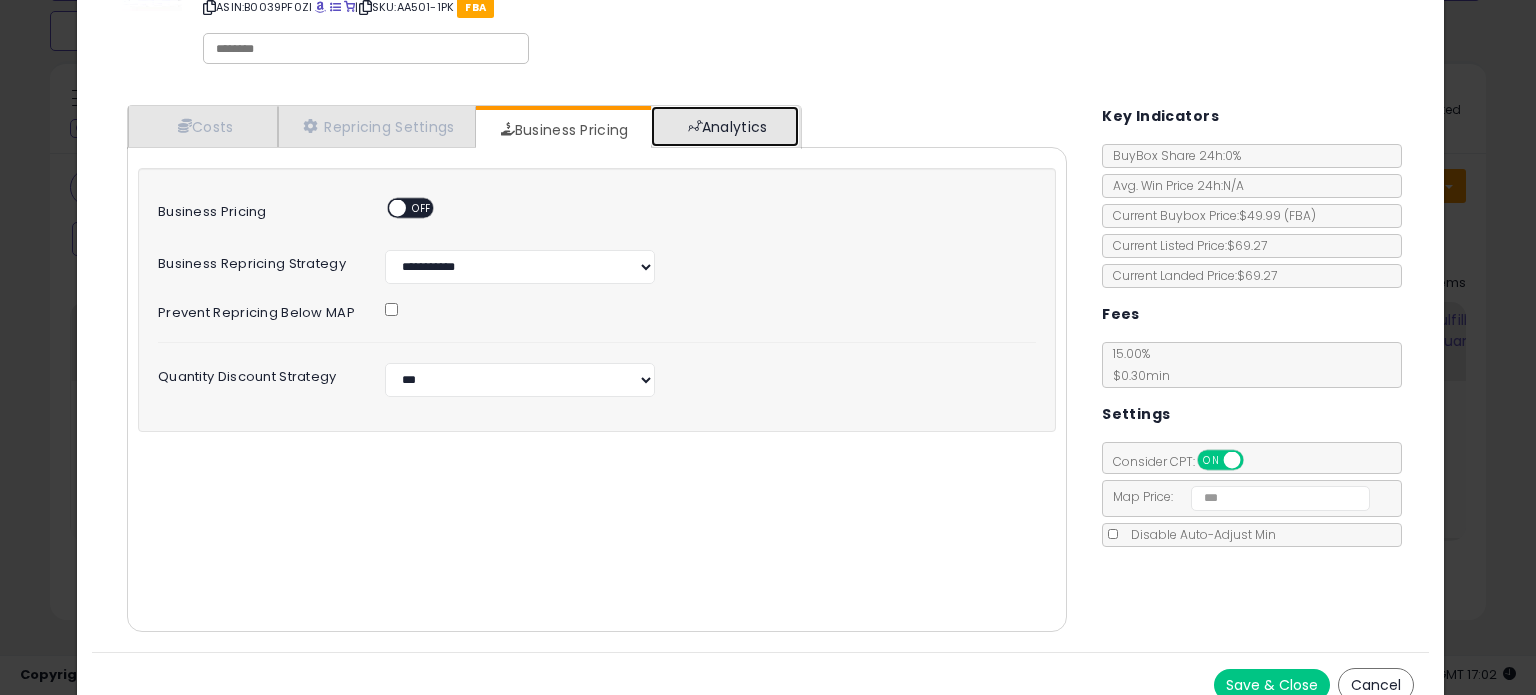 click at bounding box center [695, 126] 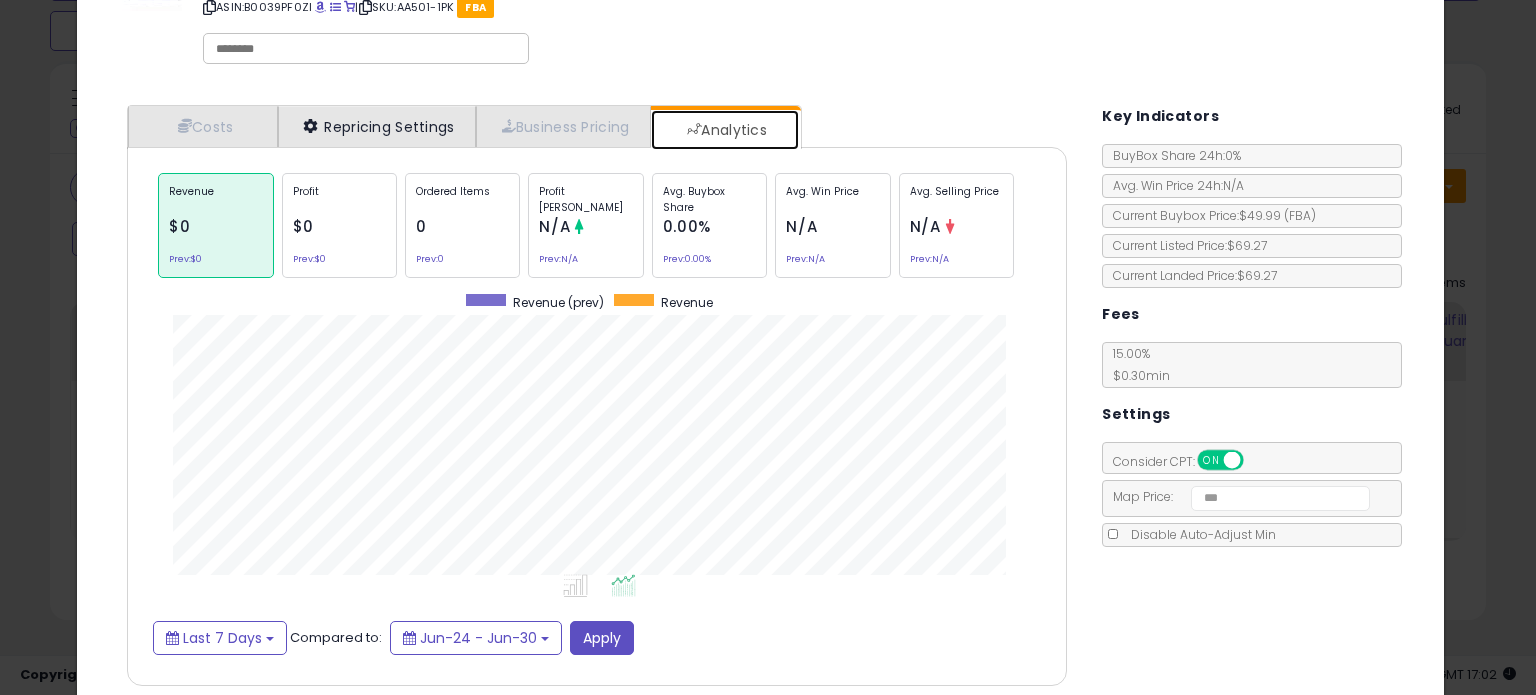 scroll, scrollTop: 999386, scrollLeft: 999029, axis: both 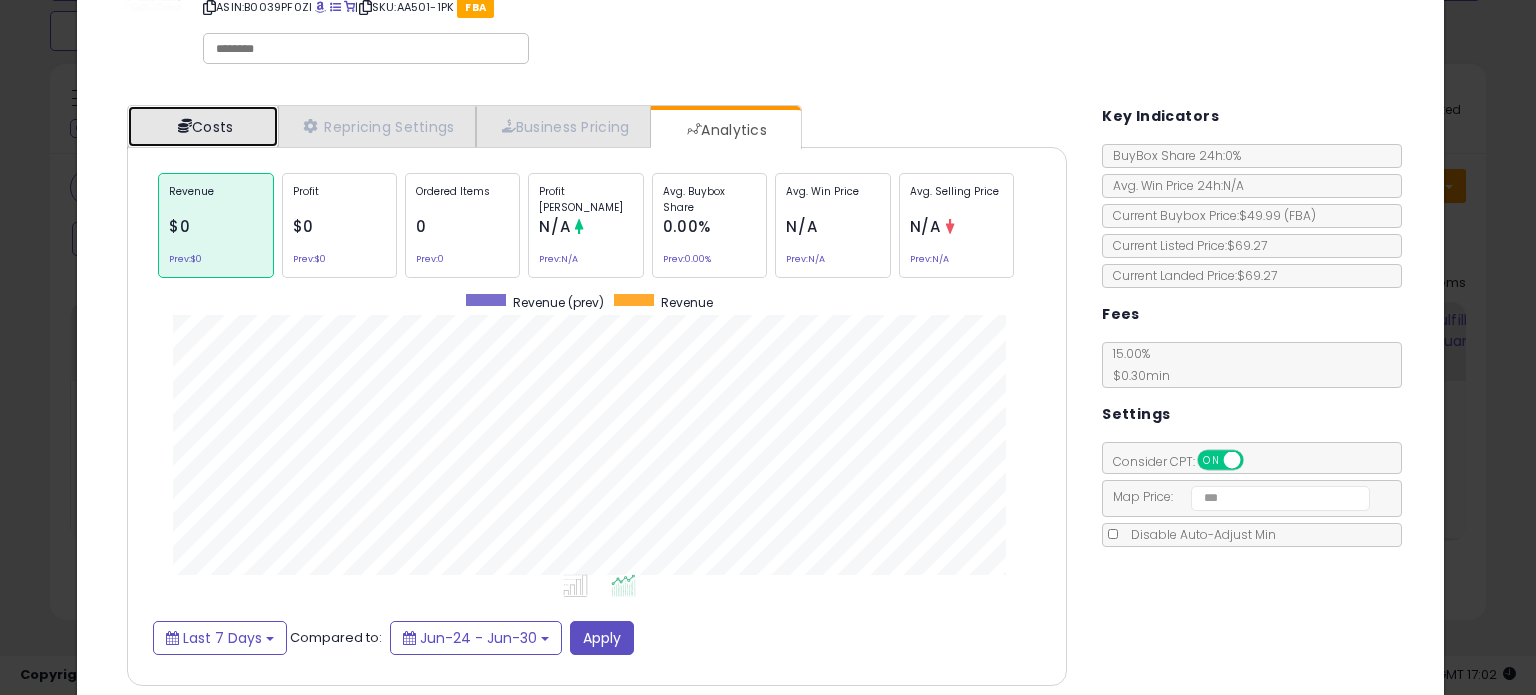 click on "Costs" at bounding box center [203, 126] 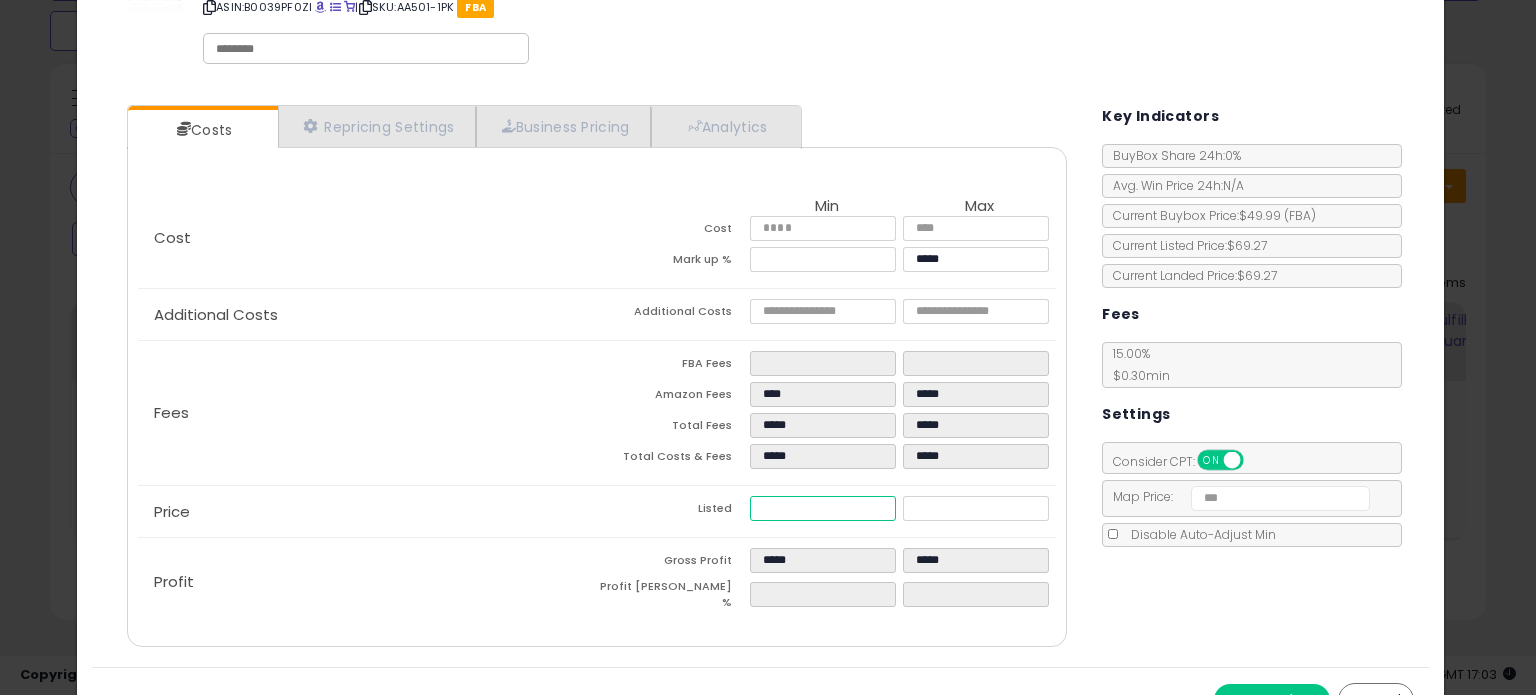 click on "*****" at bounding box center (822, 508) 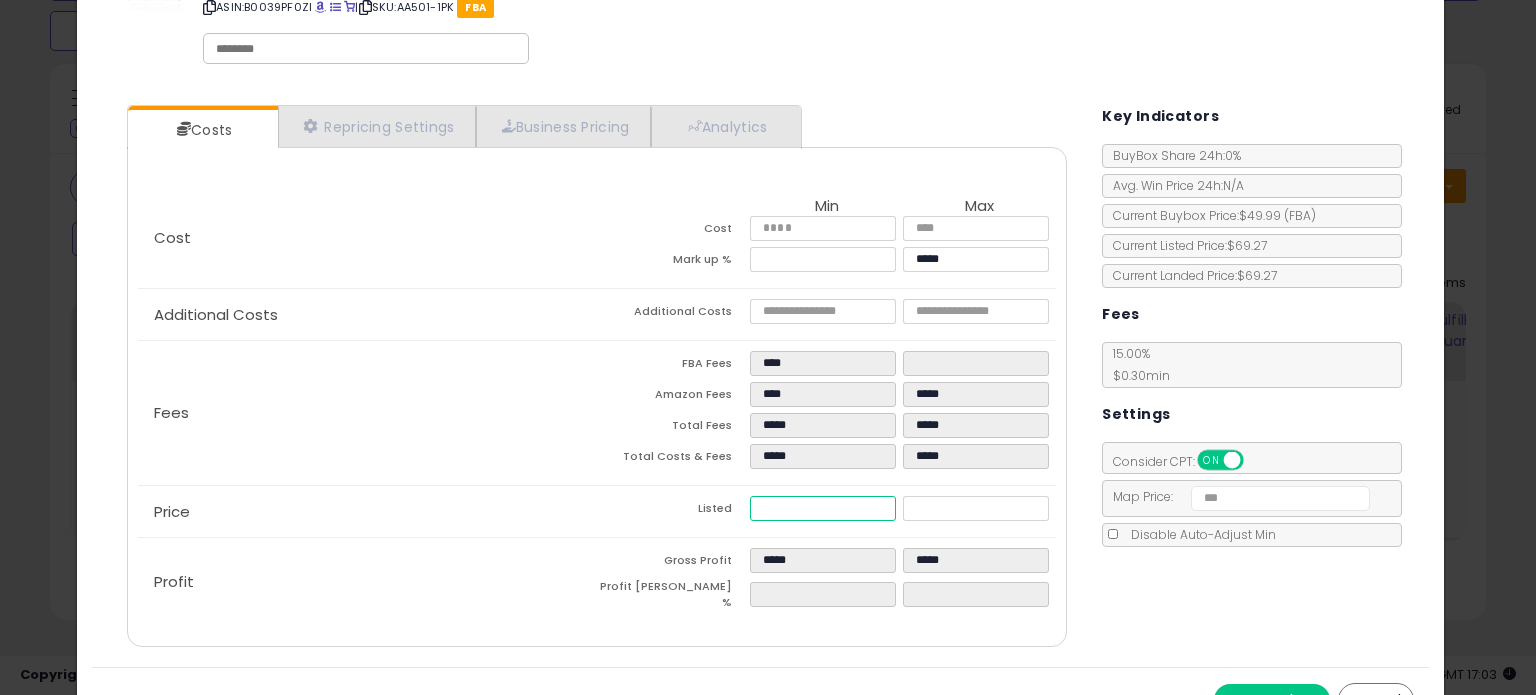 type on "*****" 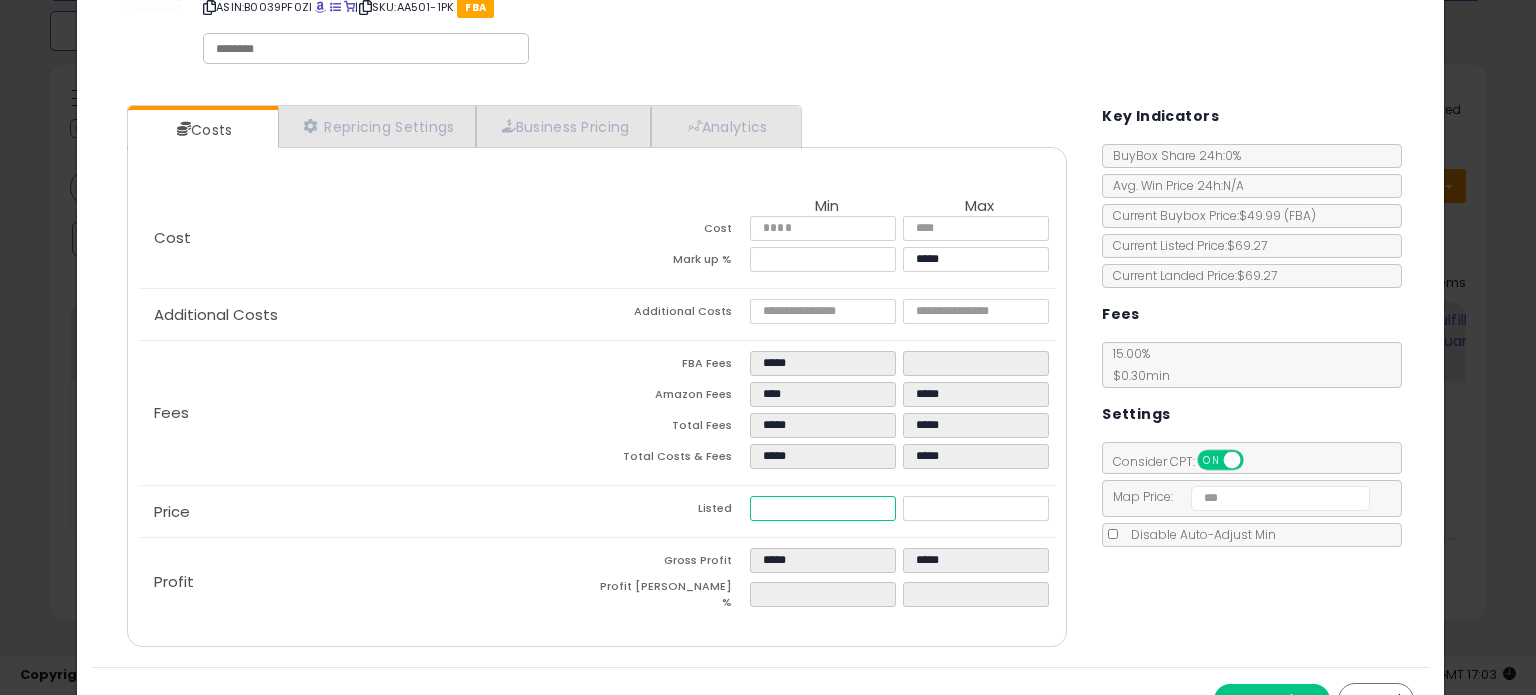 type on "**" 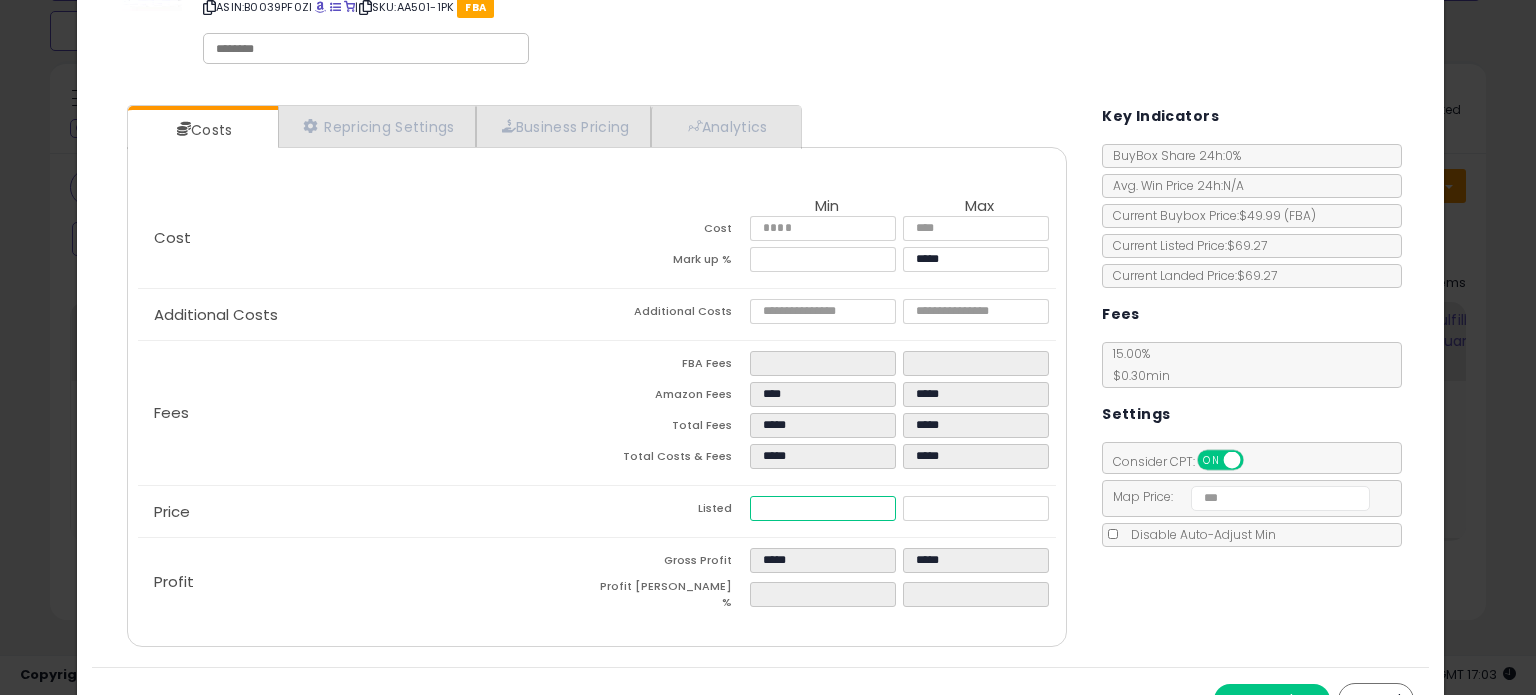 type on "****" 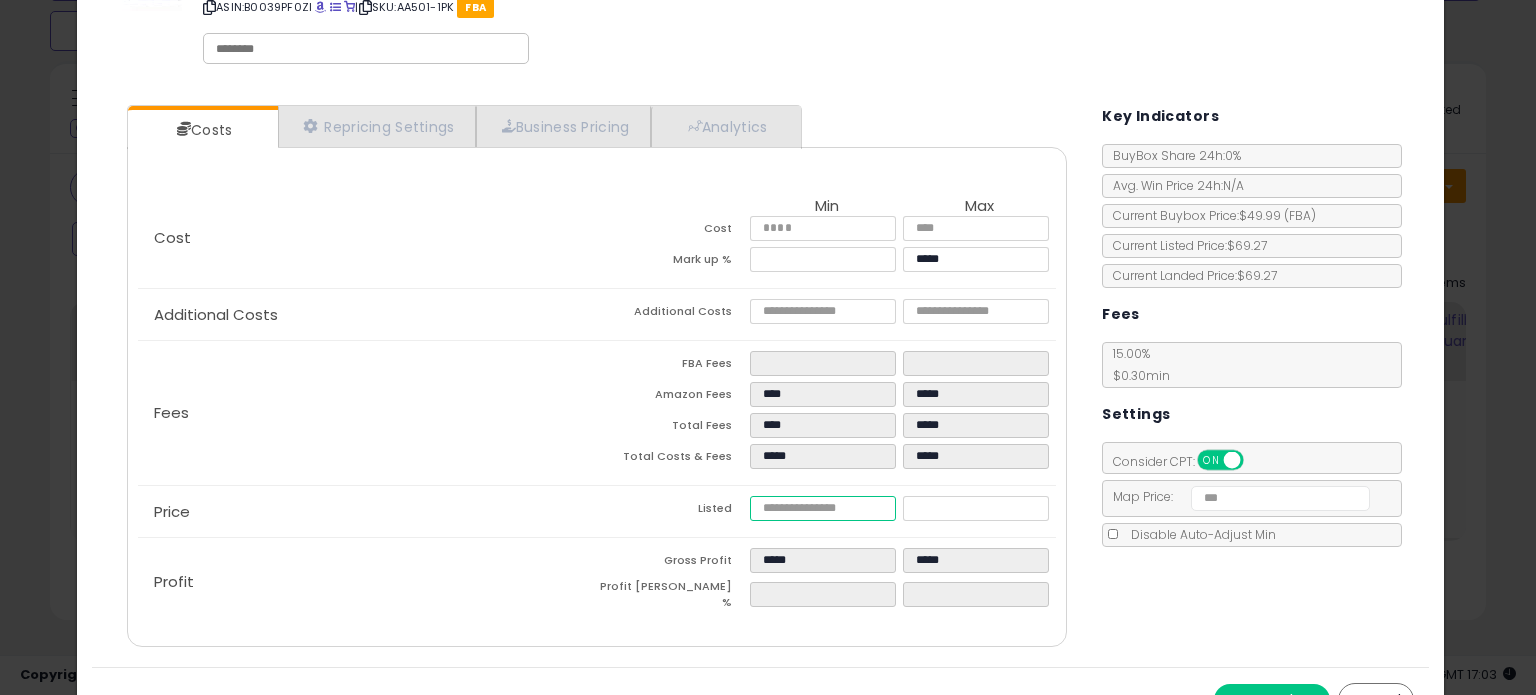 type on "****" 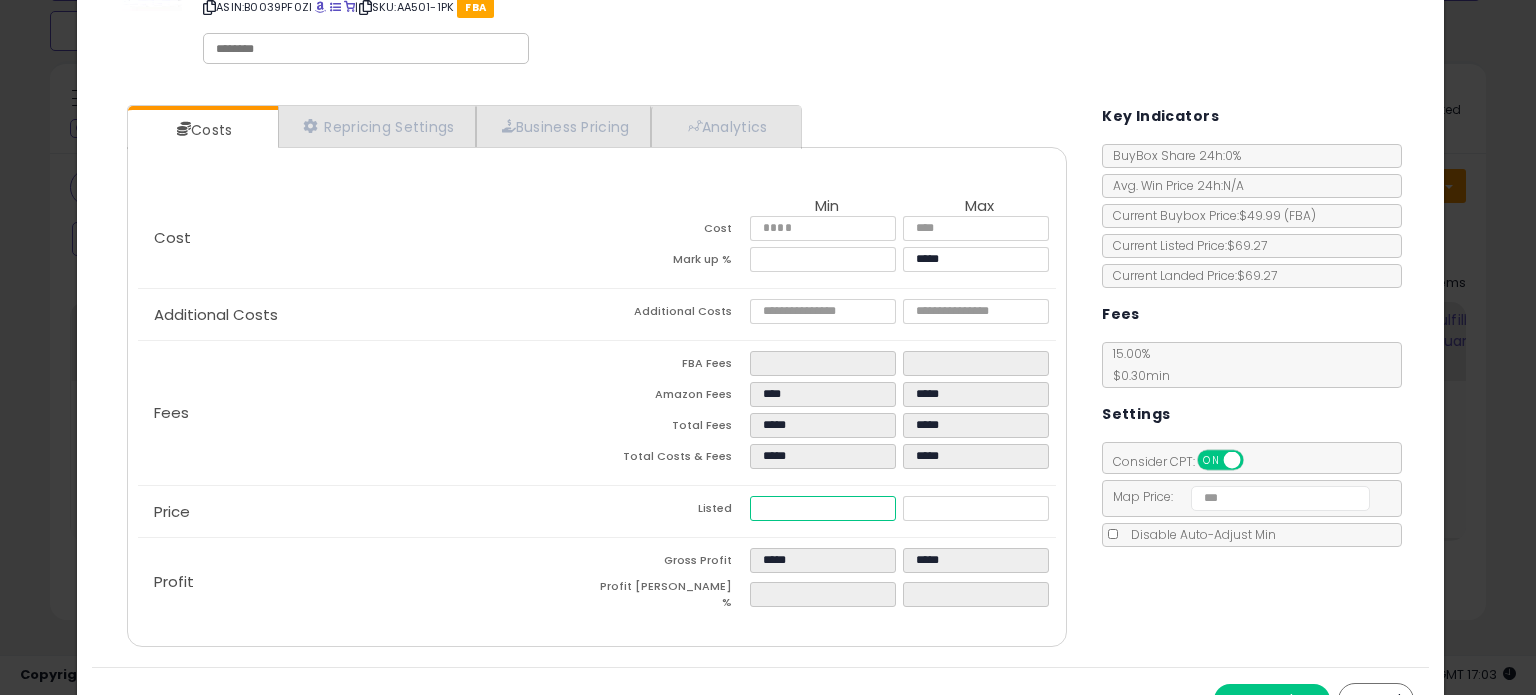 type on "*****" 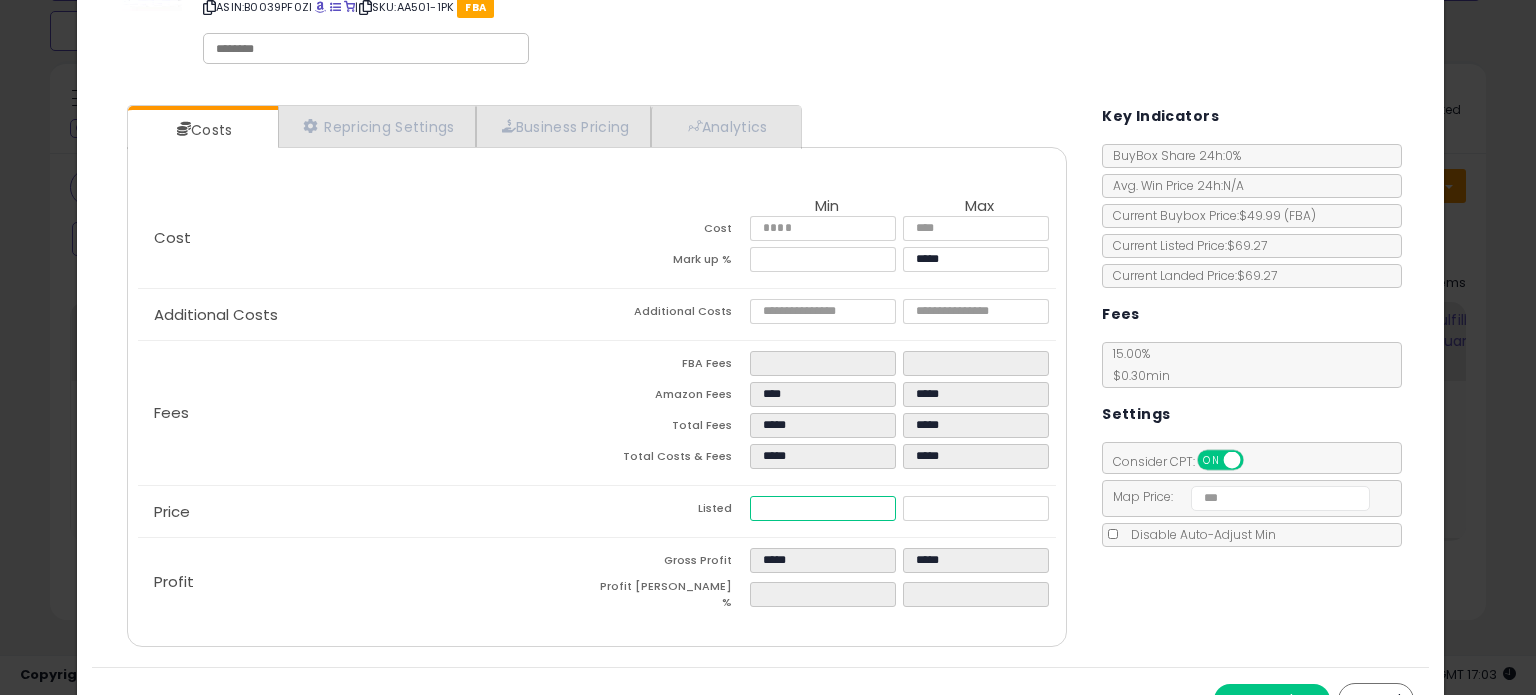 type on "**" 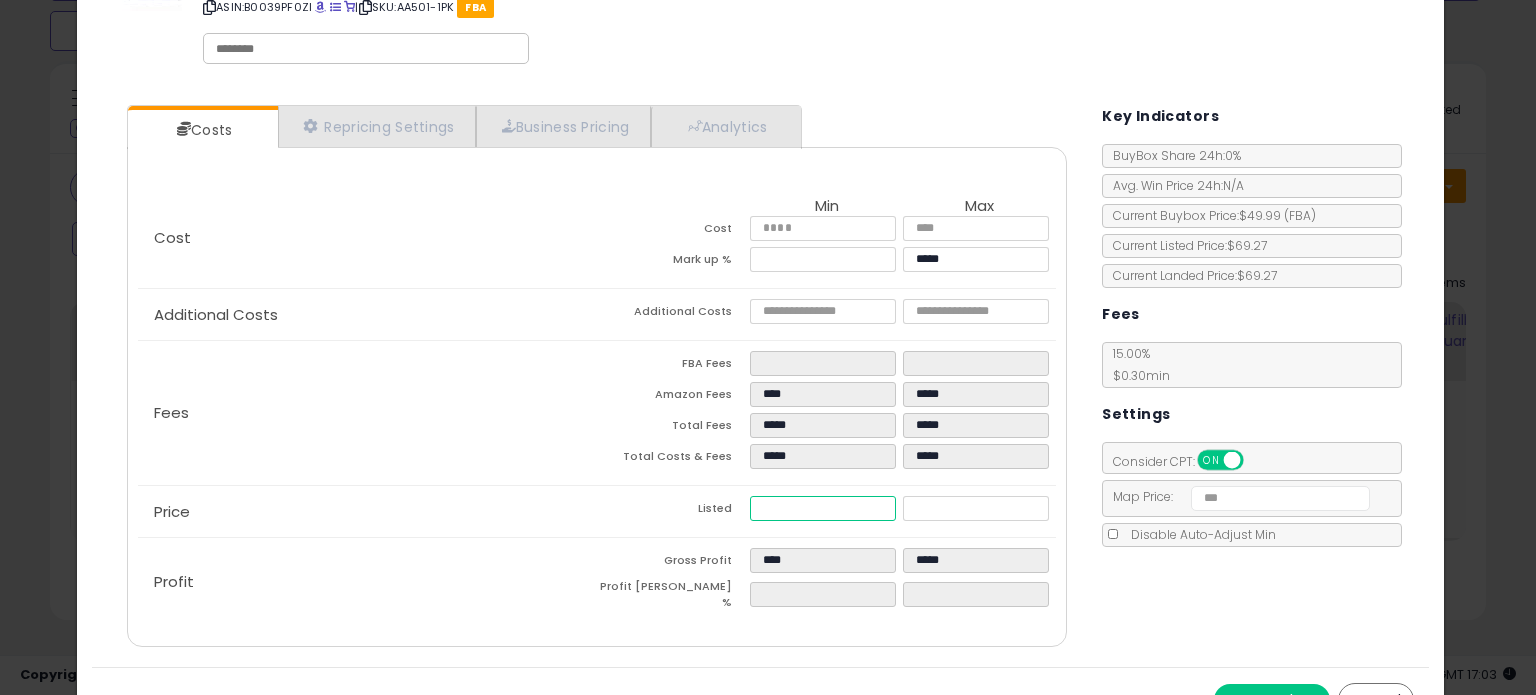 type on "****" 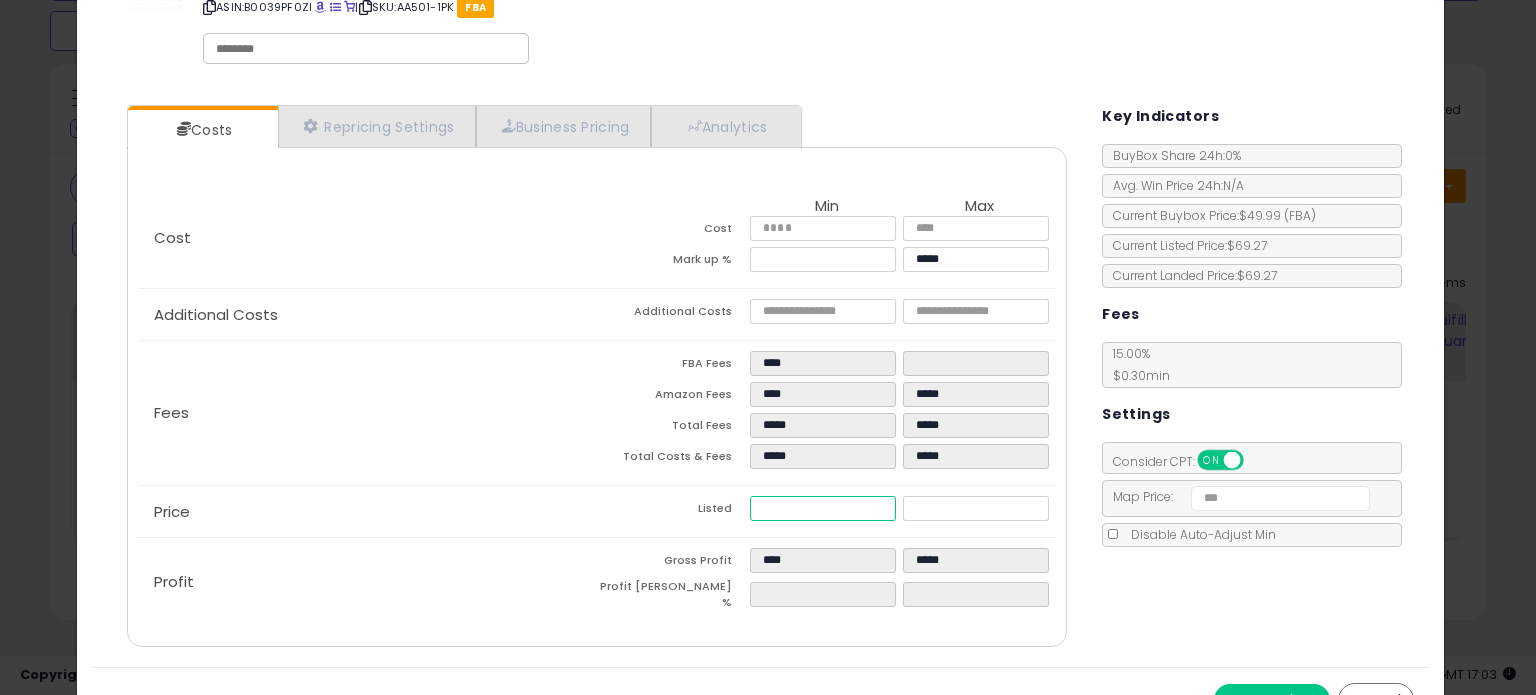 type on "****" 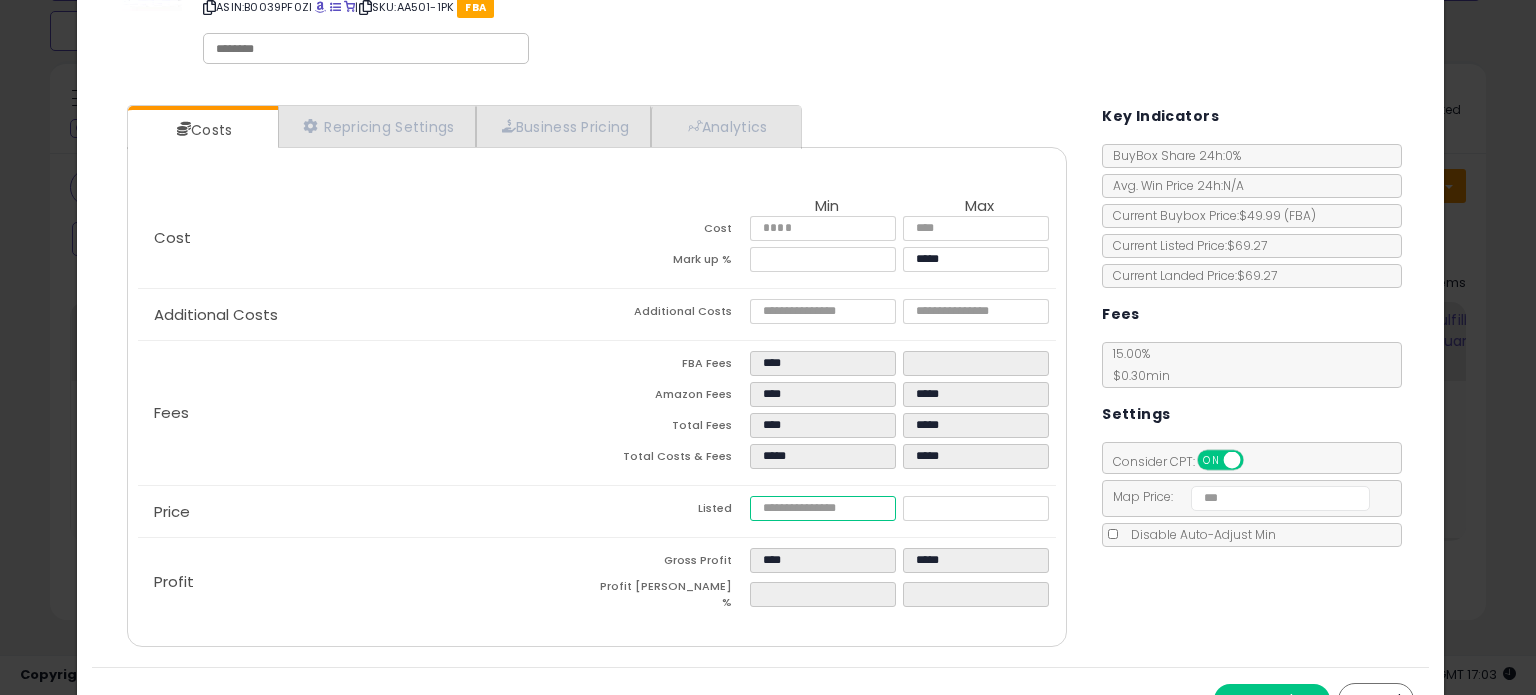 type on "****" 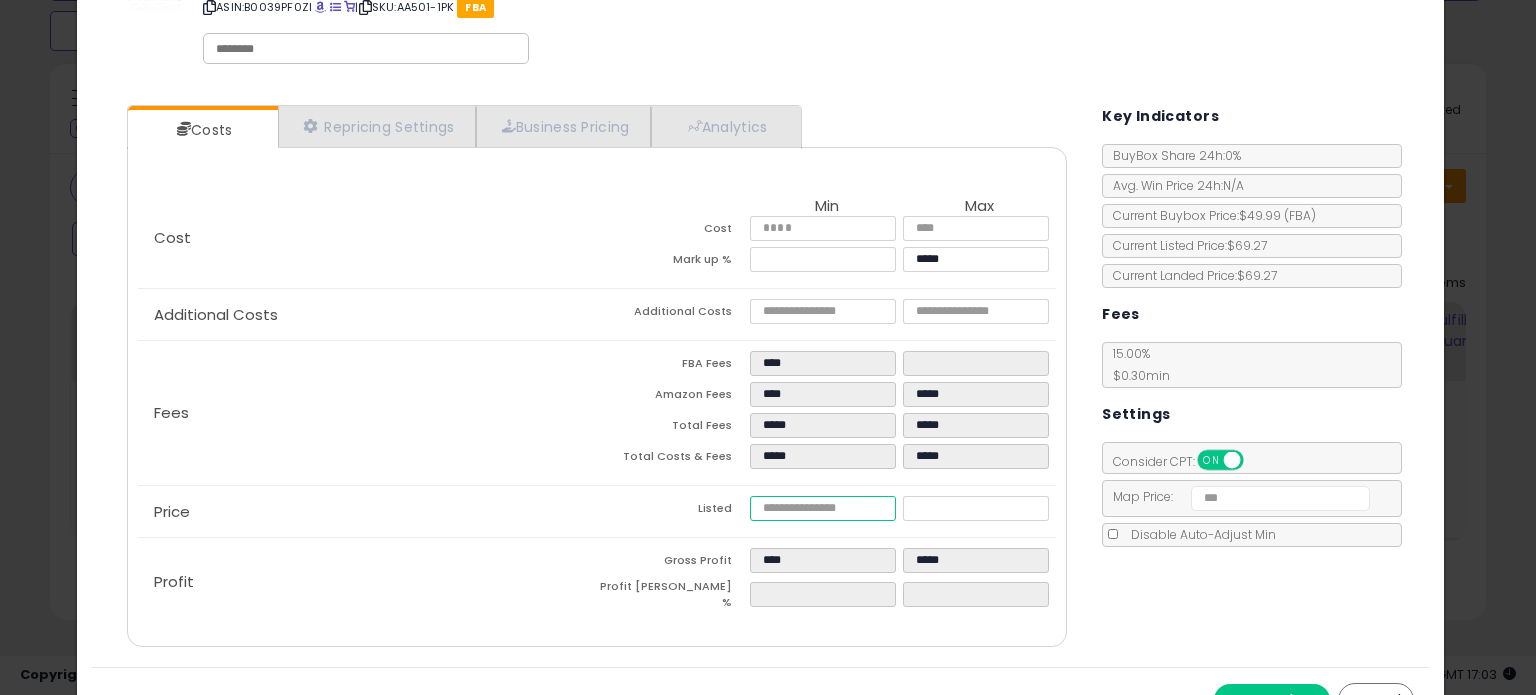 type on "*****" 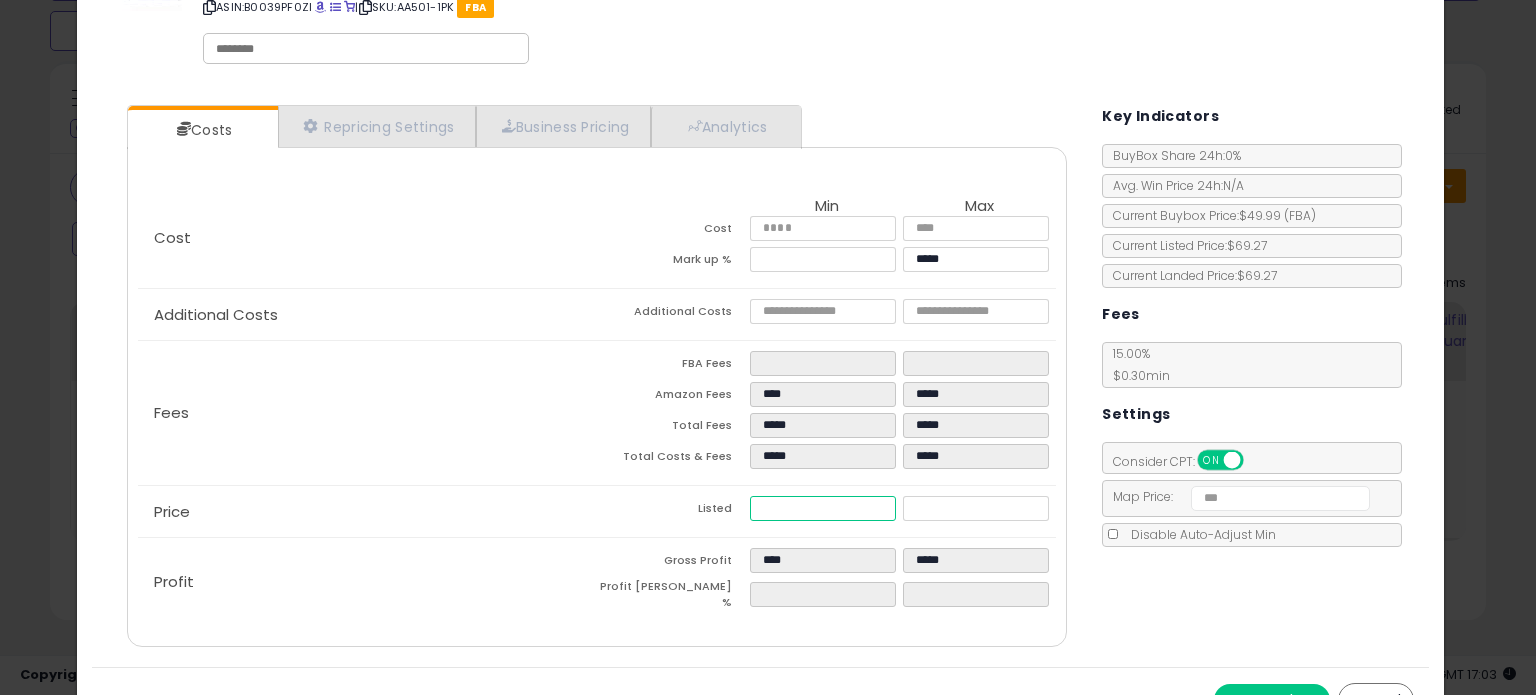 type on "**" 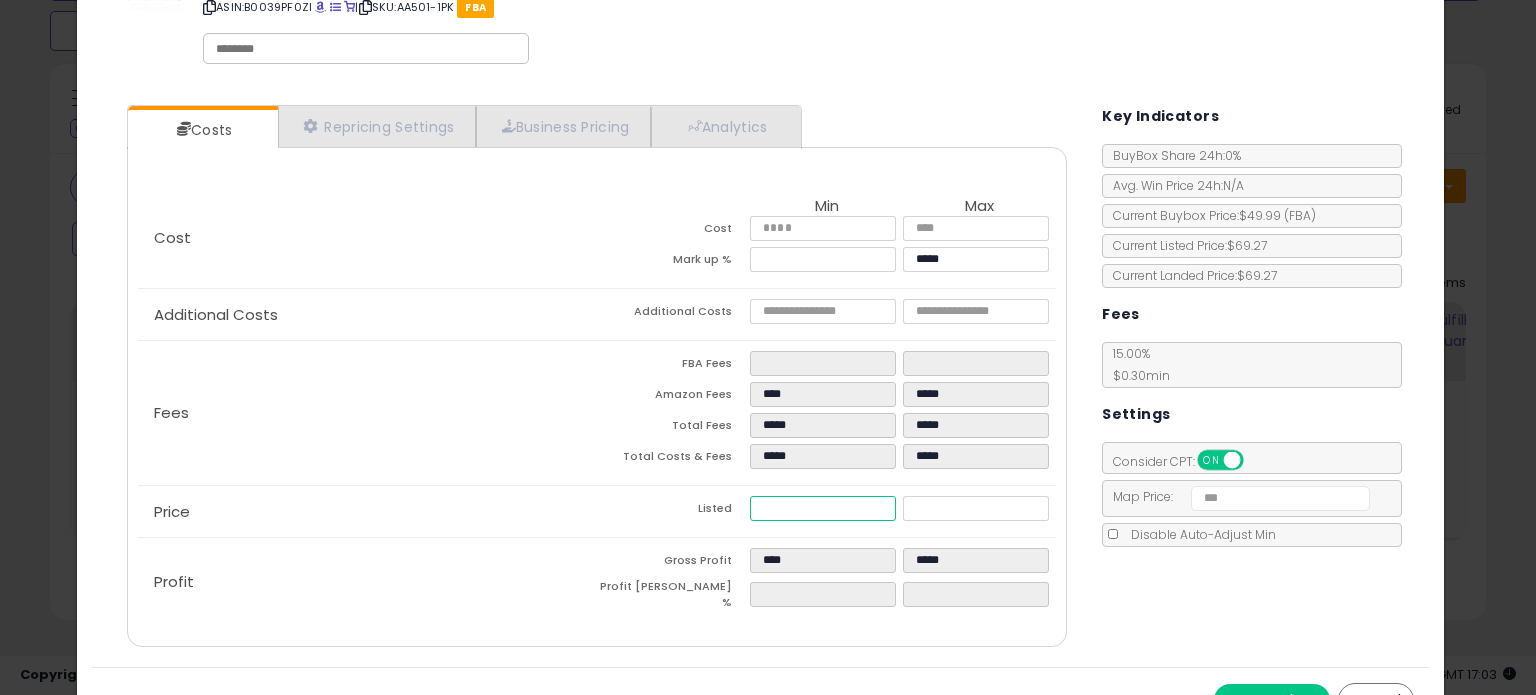 type on "****" 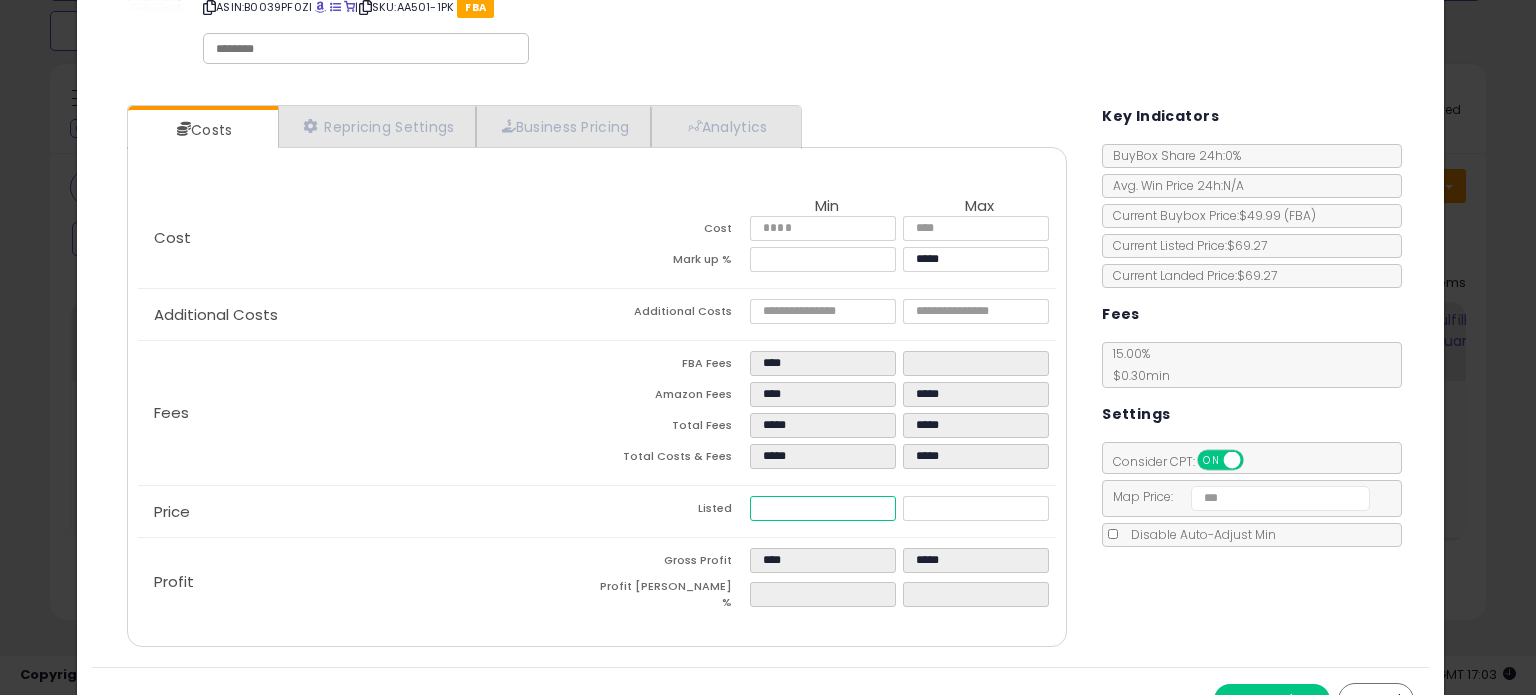 type on "*****" 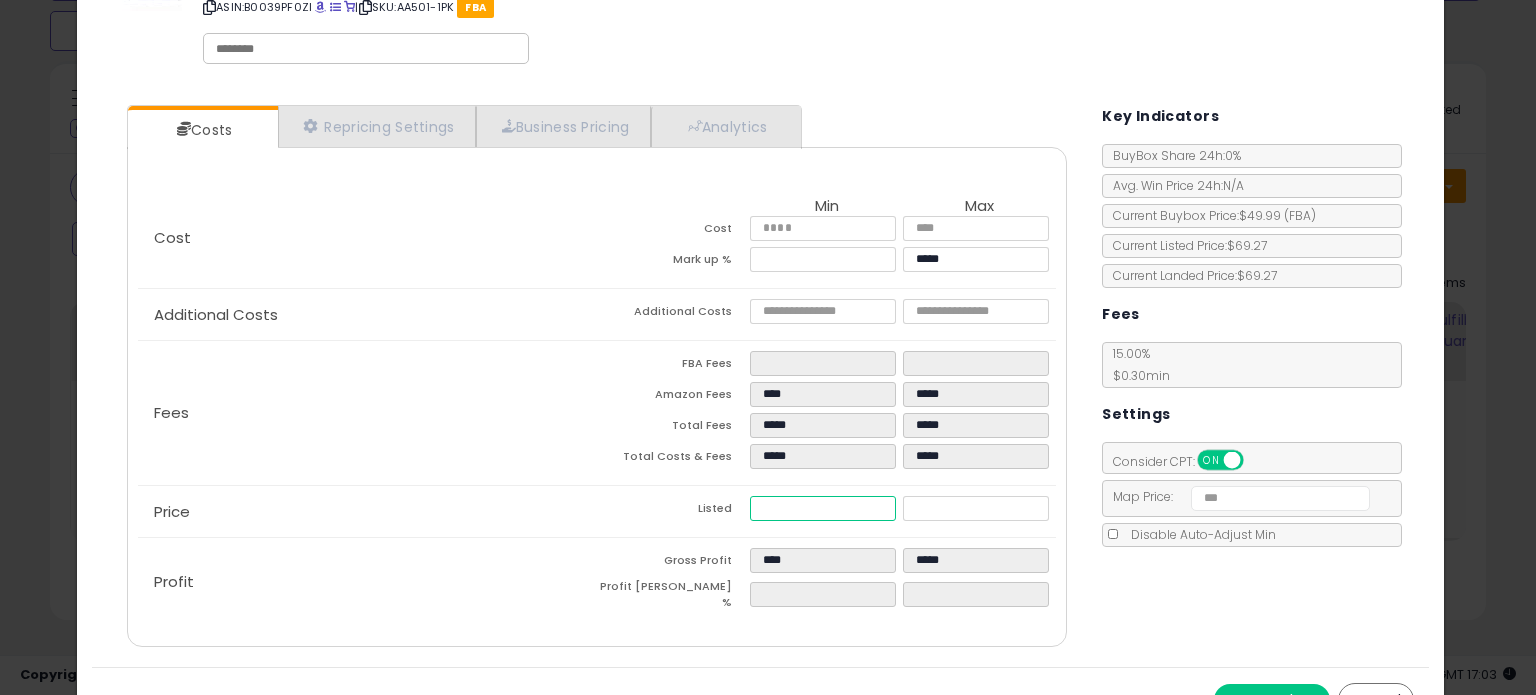 type on "****" 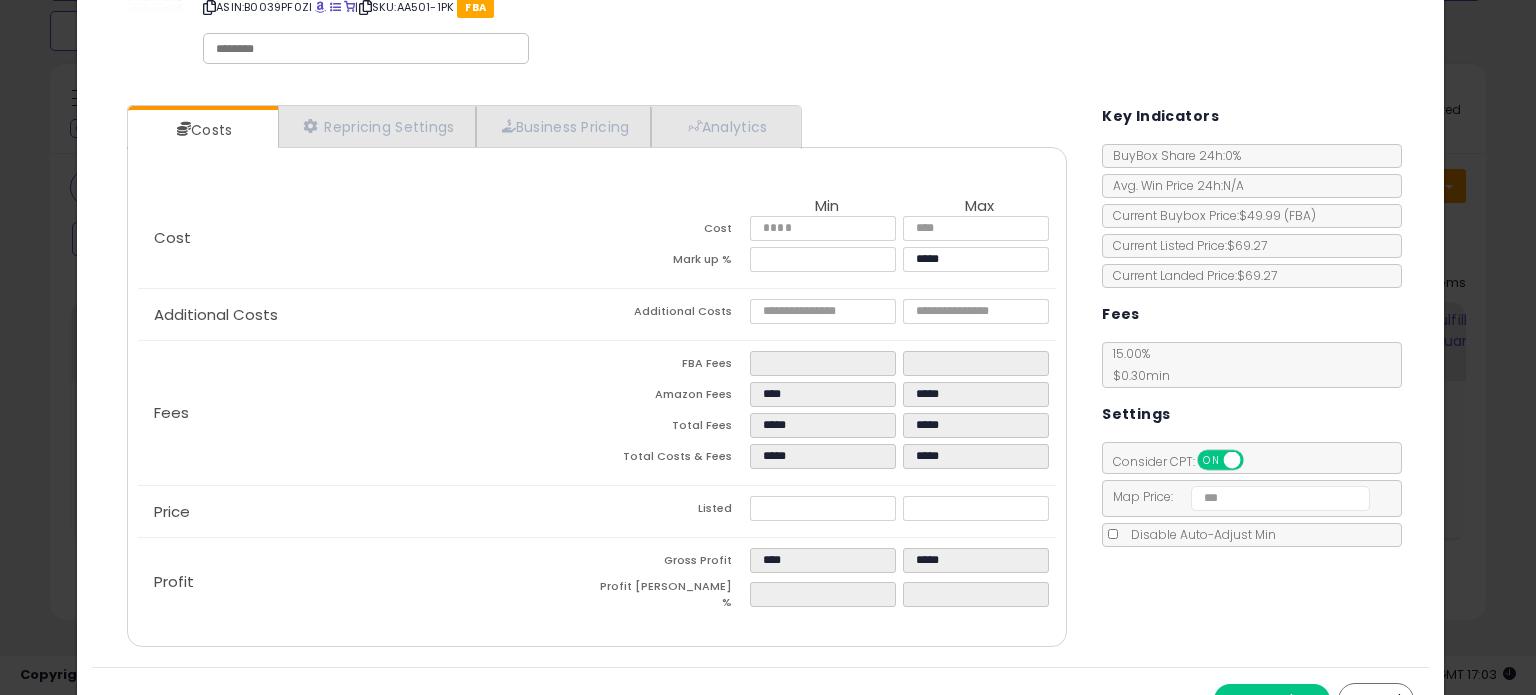 click on "Cancel" at bounding box center (1376, 700) 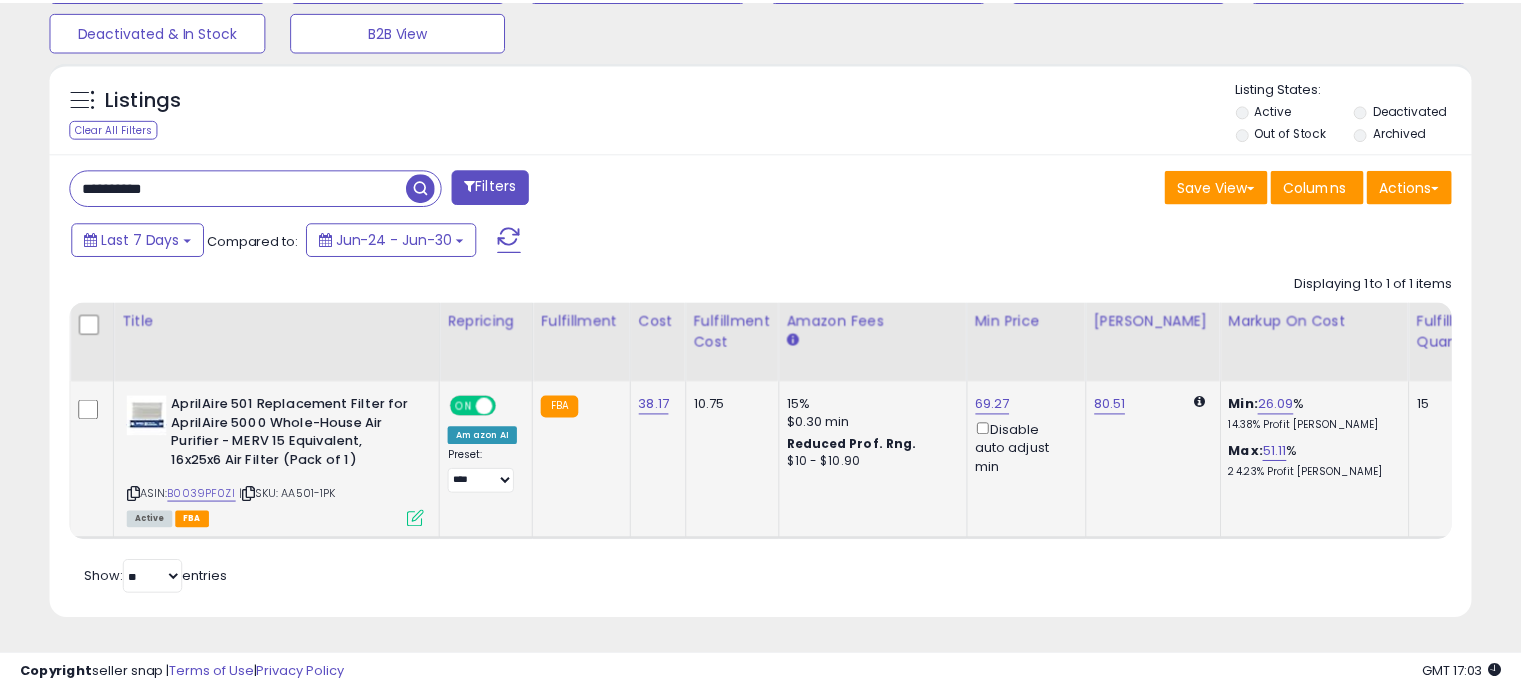 scroll, scrollTop: 409, scrollLeft: 822, axis: both 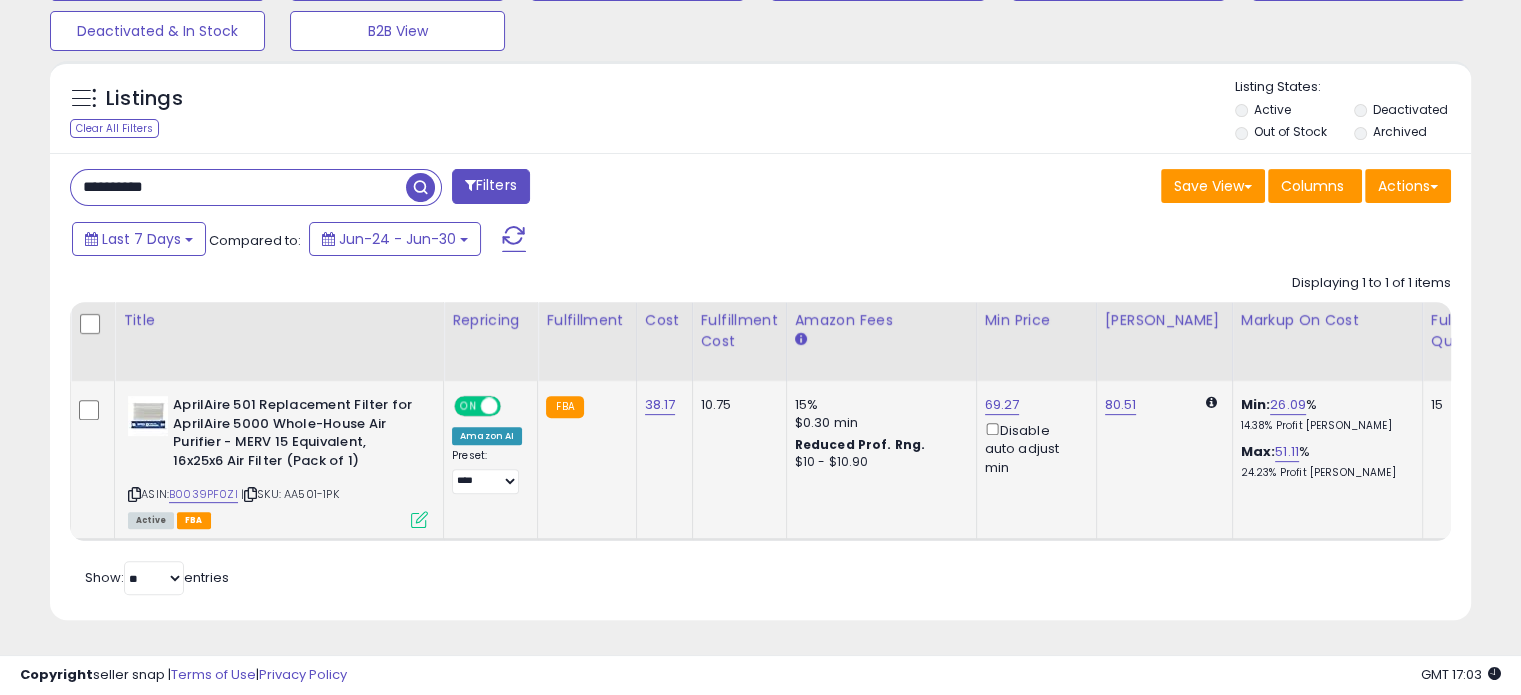 click at bounding box center (419, 519) 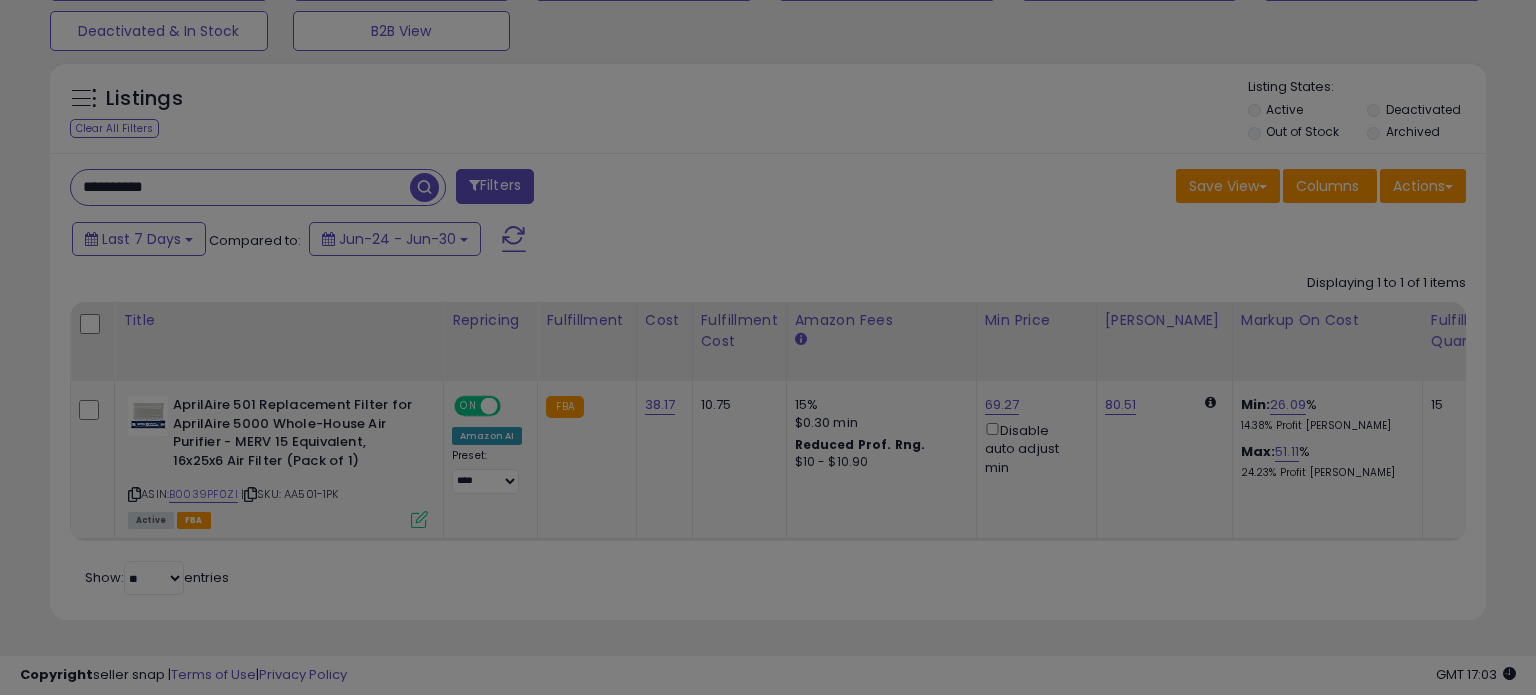 scroll, scrollTop: 999589, scrollLeft: 999168, axis: both 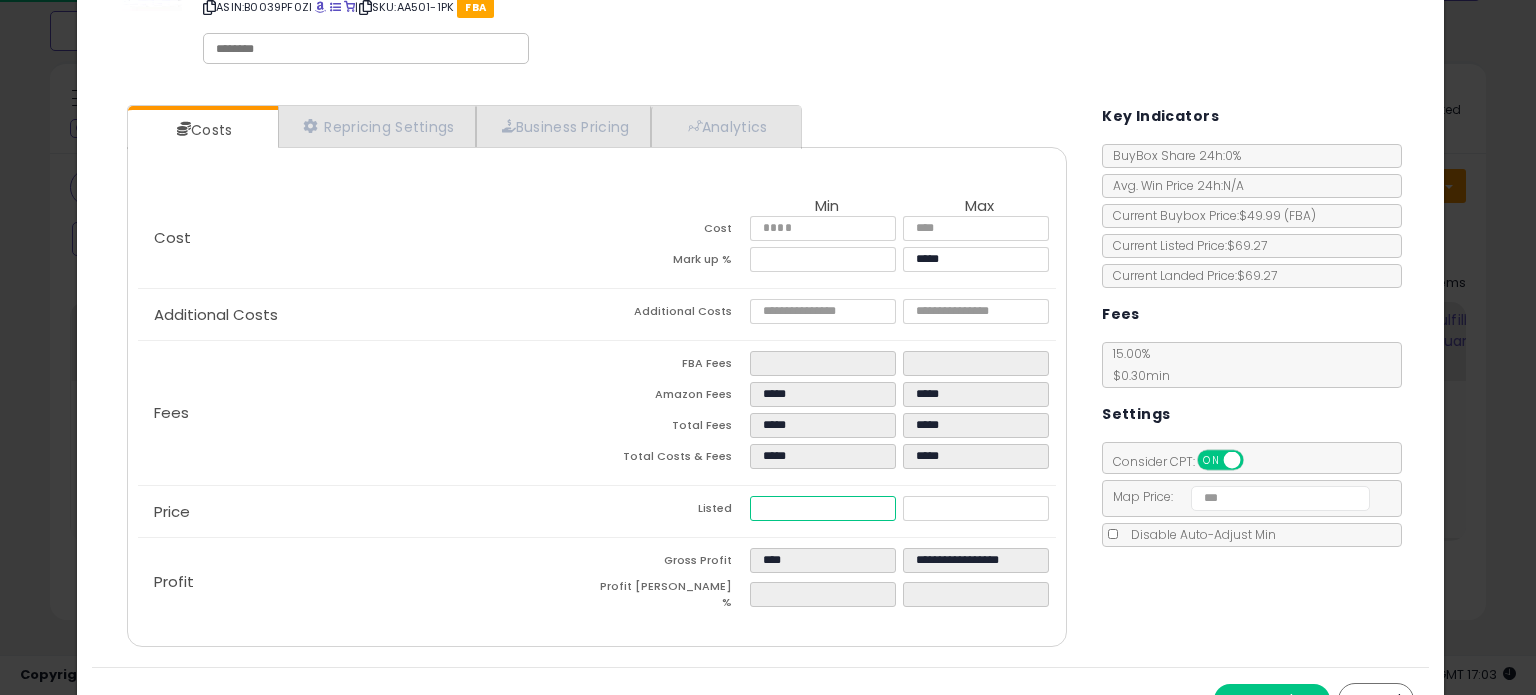 click on "*****" at bounding box center (822, 508) 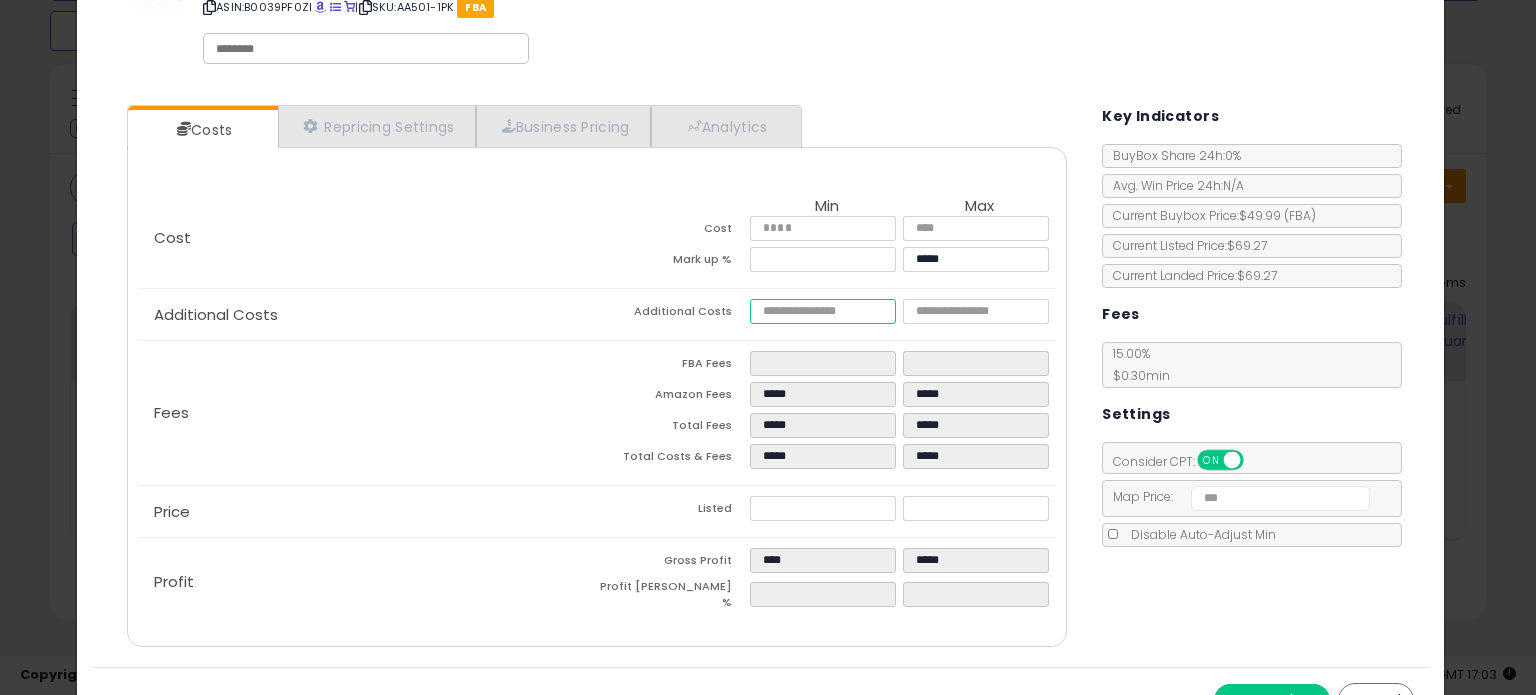 click at bounding box center [822, 311] 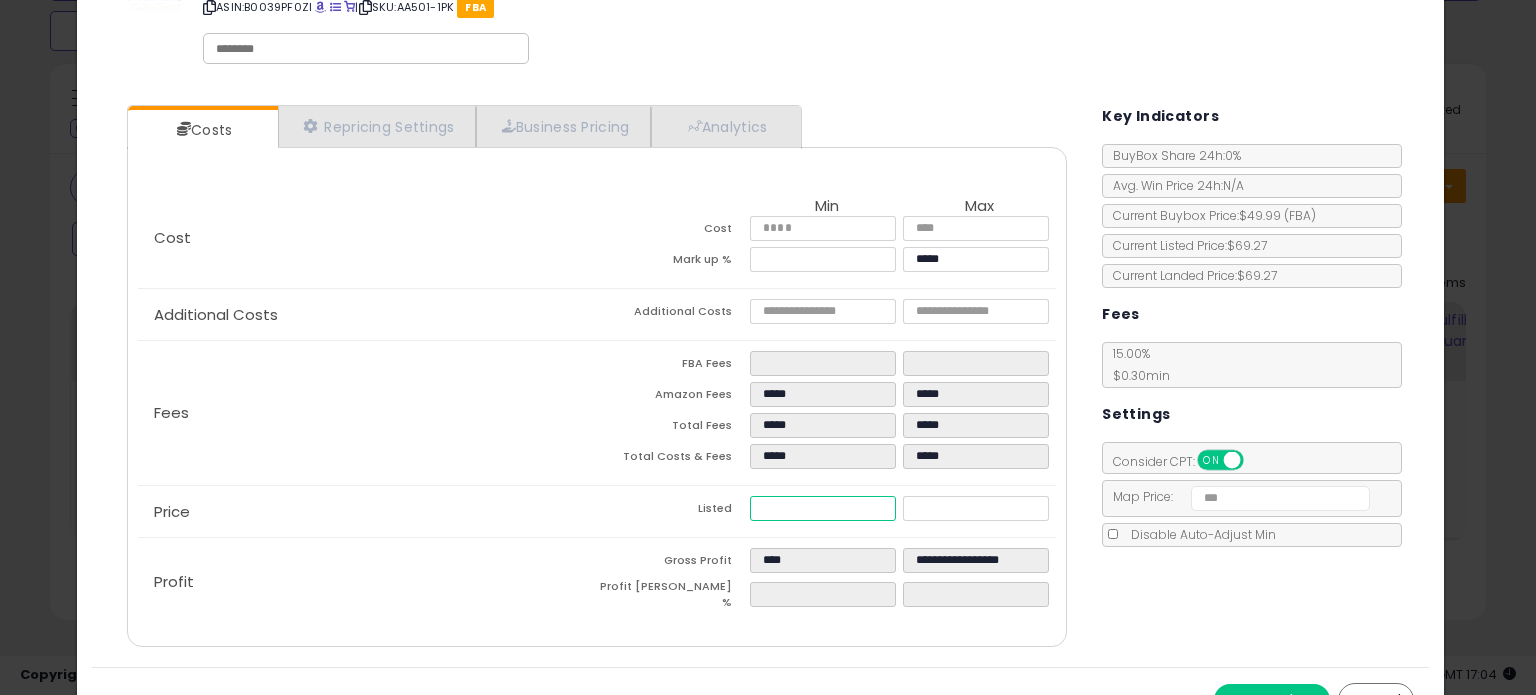 click on "*****" at bounding box center [822, 508] 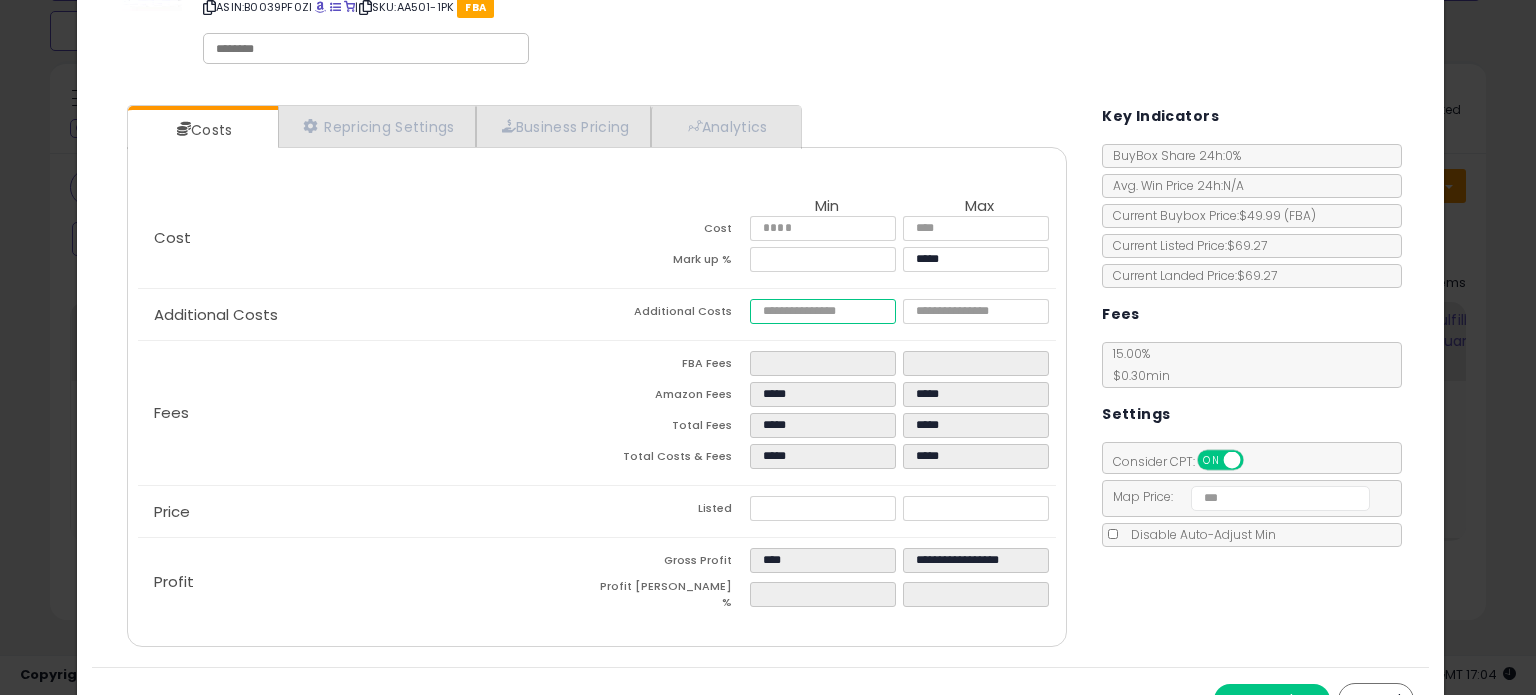 click on "****" at bounding box center (822, 311) 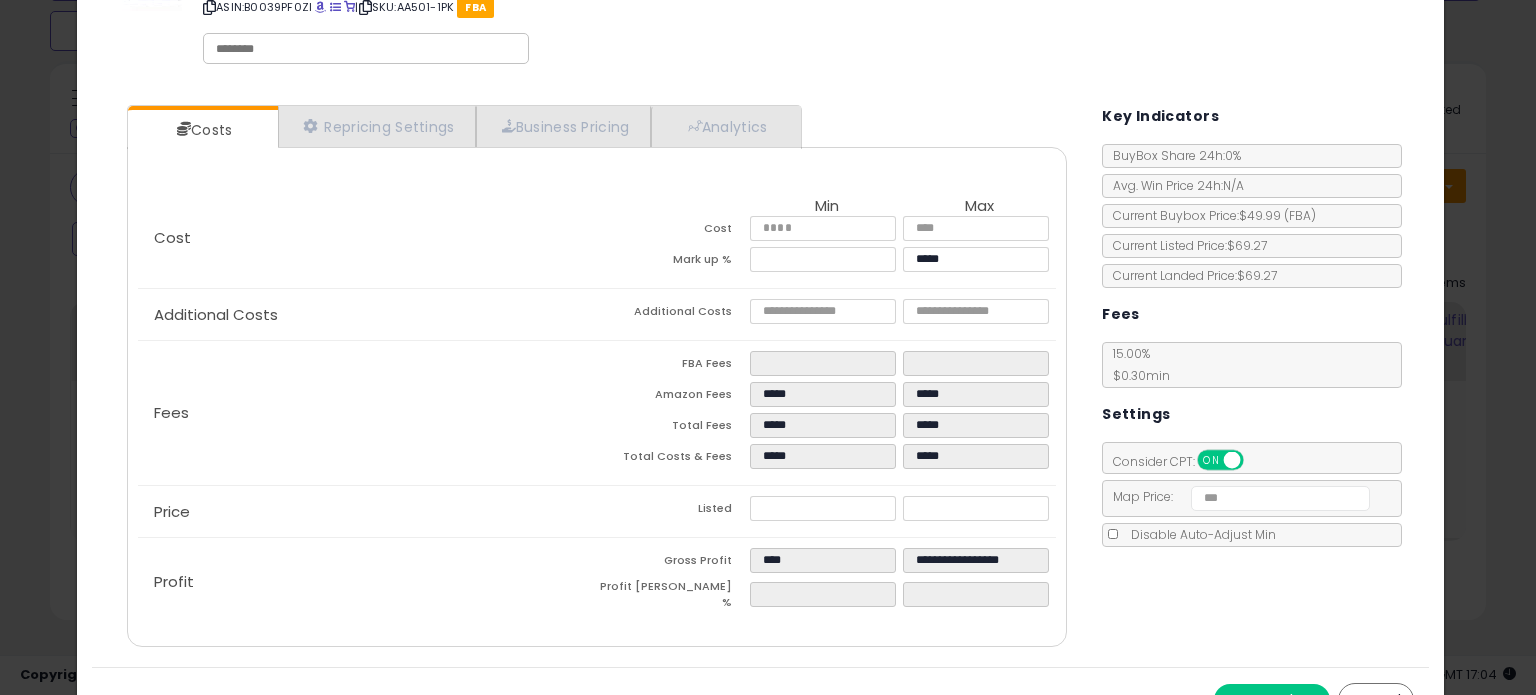 click on "Fees
FBA Fees
*****
*****
Amazon Fees
*****
*****
Total Fees
*****
*****
Total Costs & Fees
*****
*****" 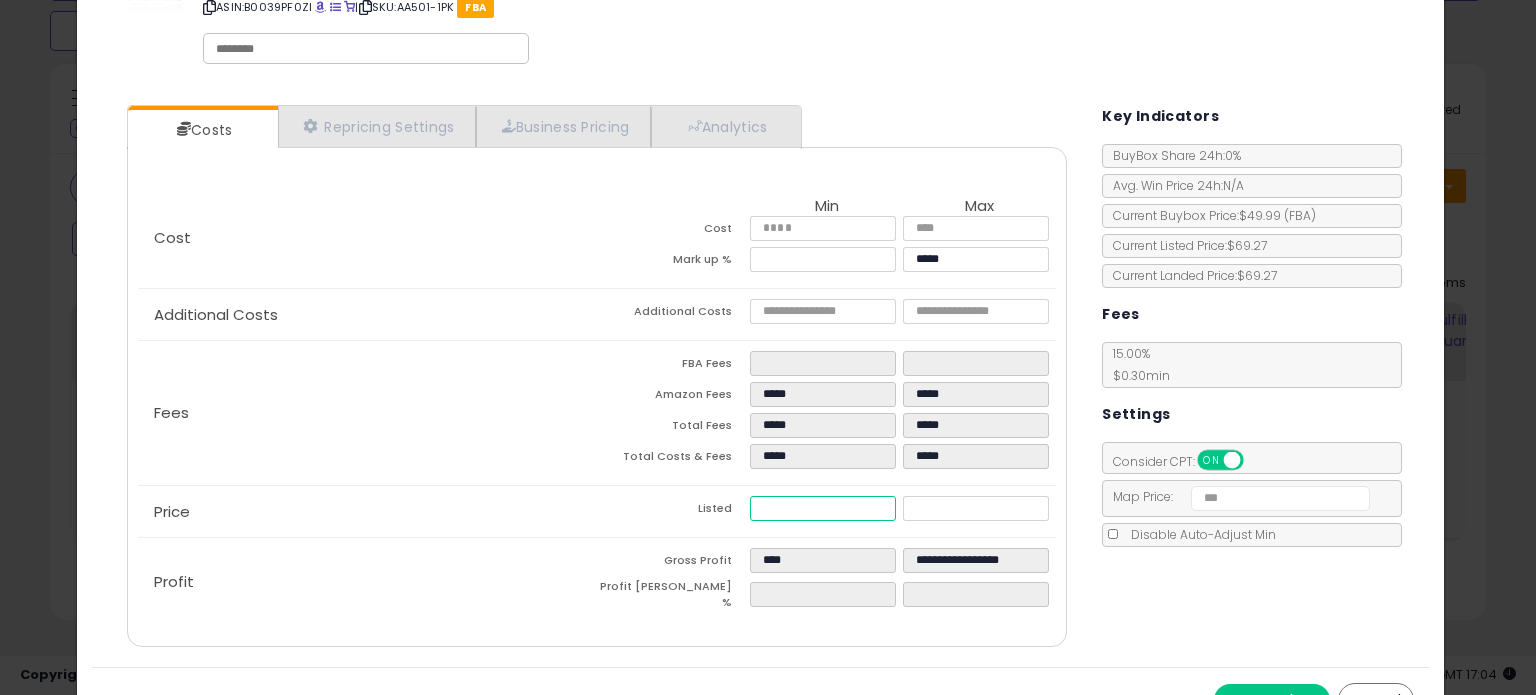 click on "*****" at bounding box center [822, 508] 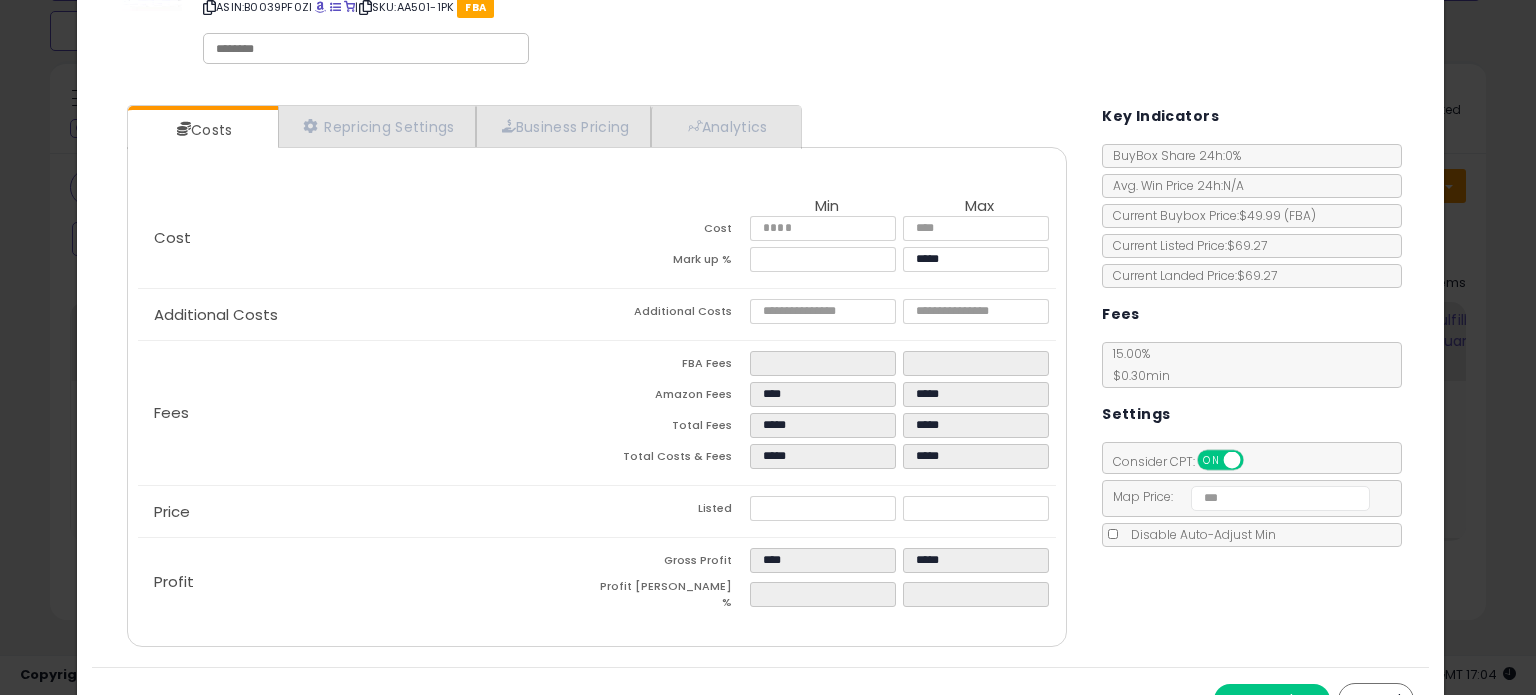 click on "Price
Listed
*****
*****" 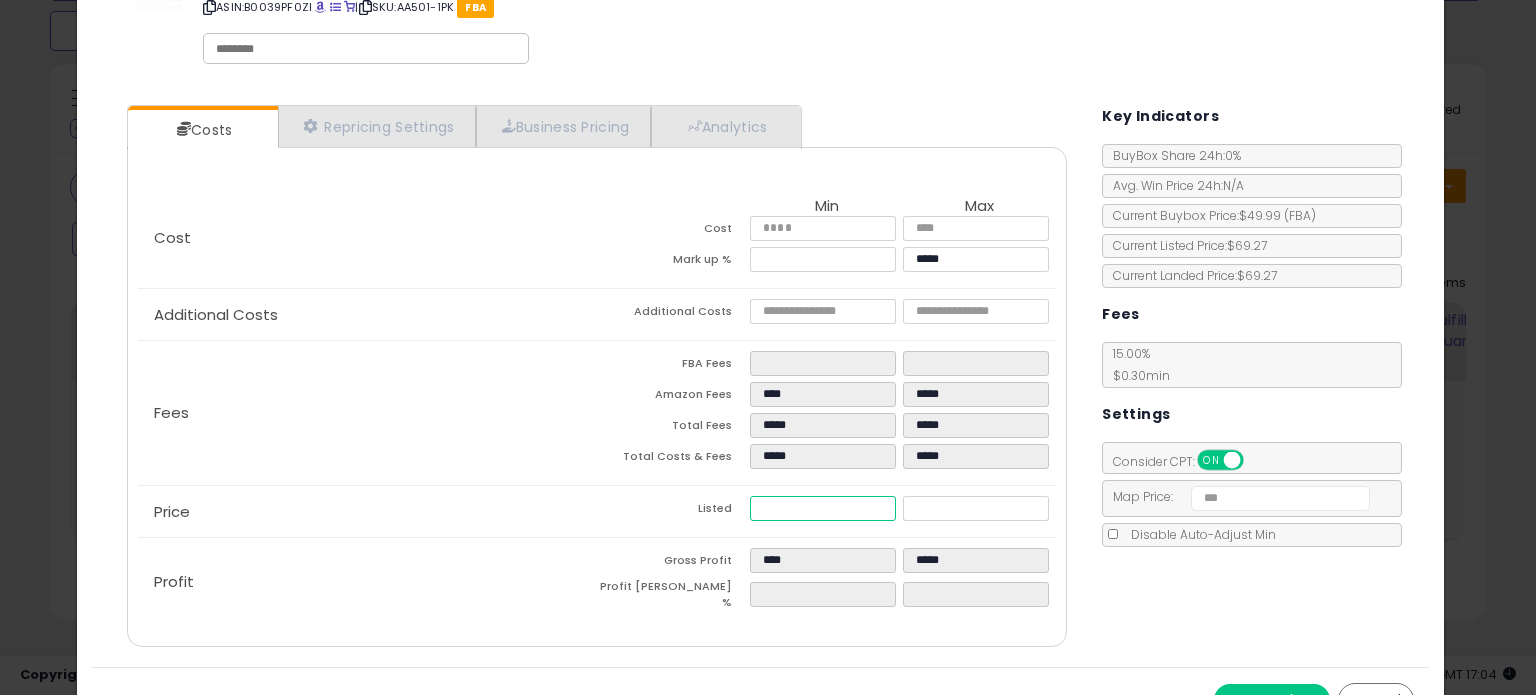 click on "*****" at bounding box center [822, 508] 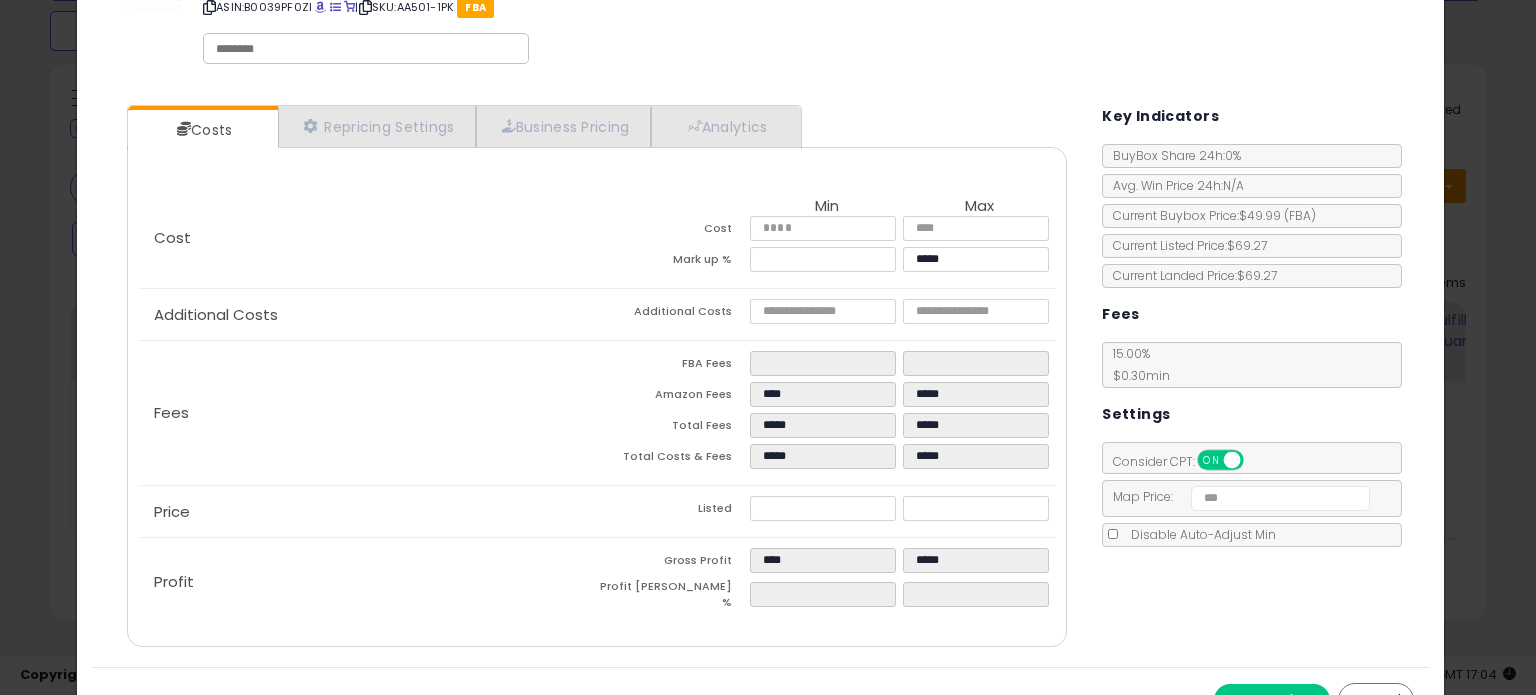 click on "Listed" at bounding box center (673, 511) 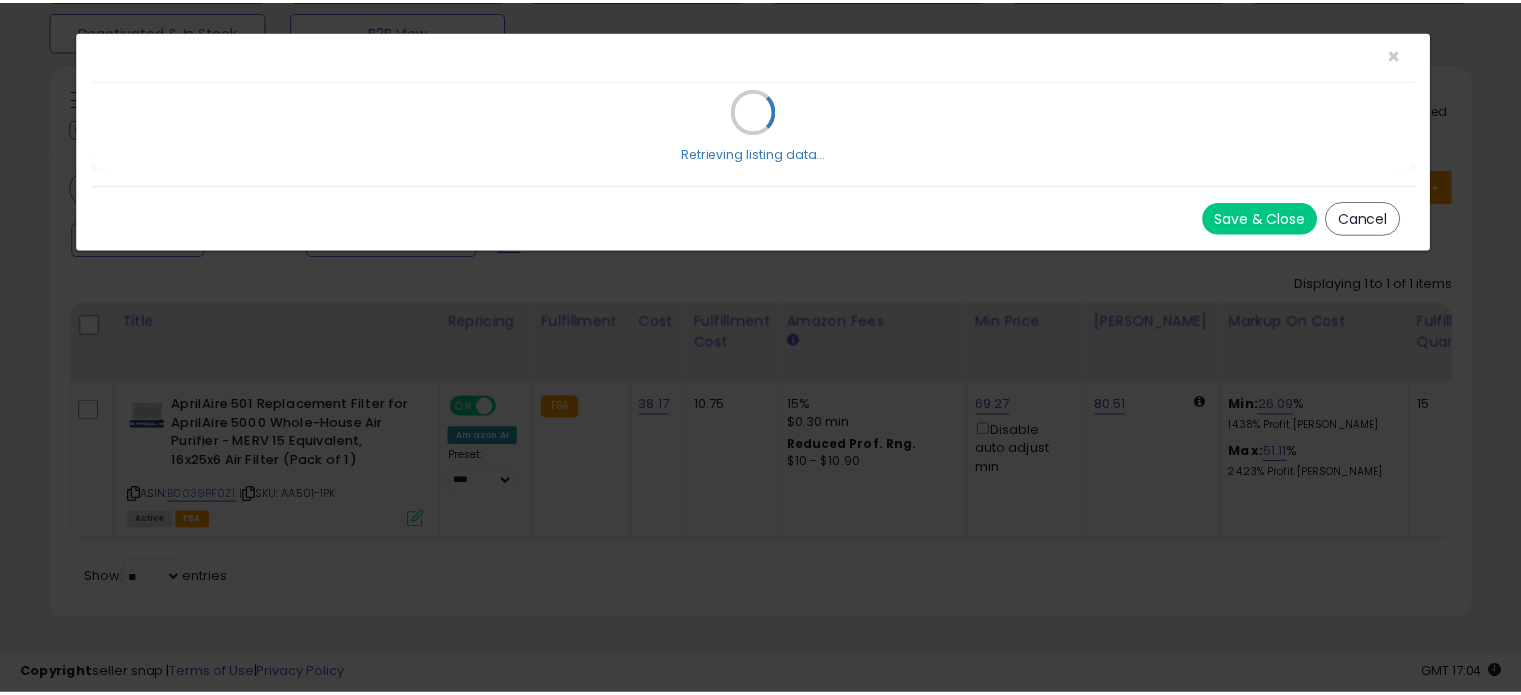 scroll, scrollTop: 0, scrollLeft: 0, axis: both 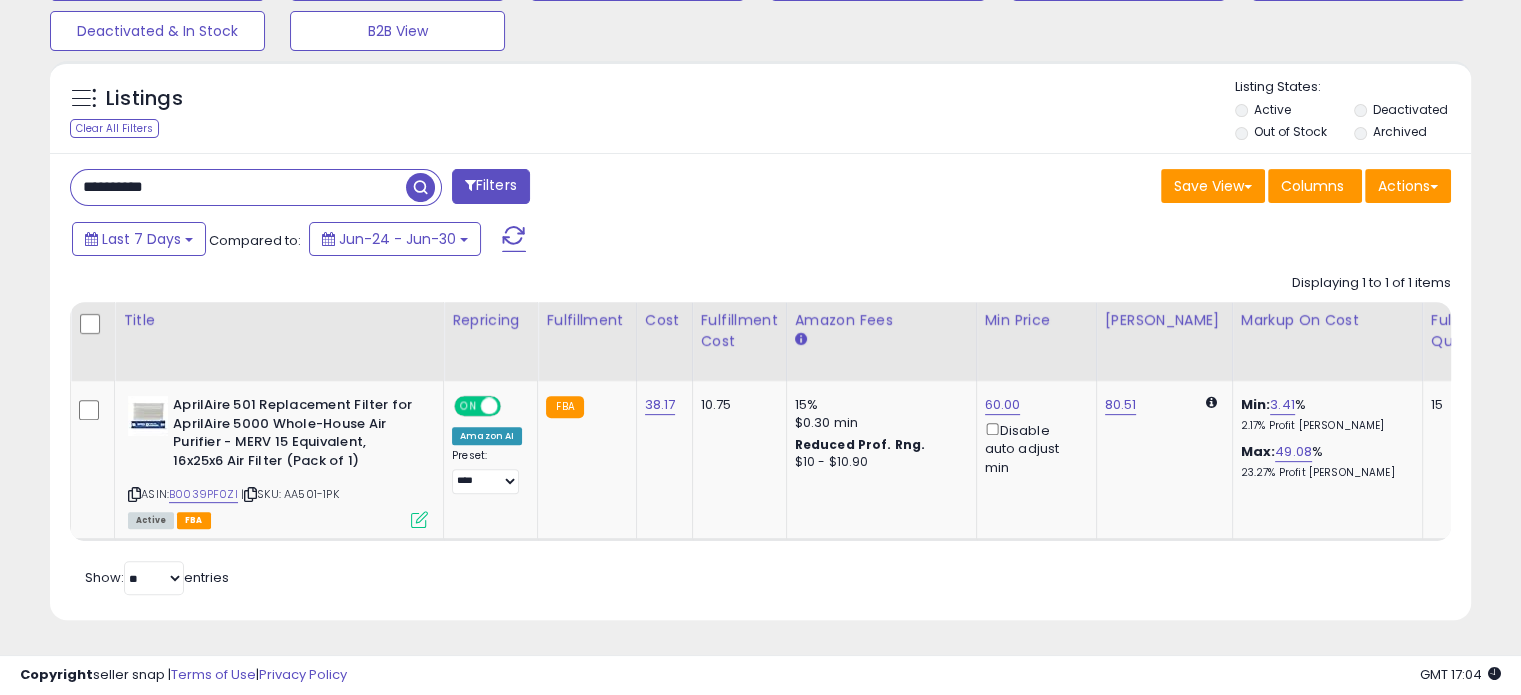 click on "**********" at bounding box center [238, 187] 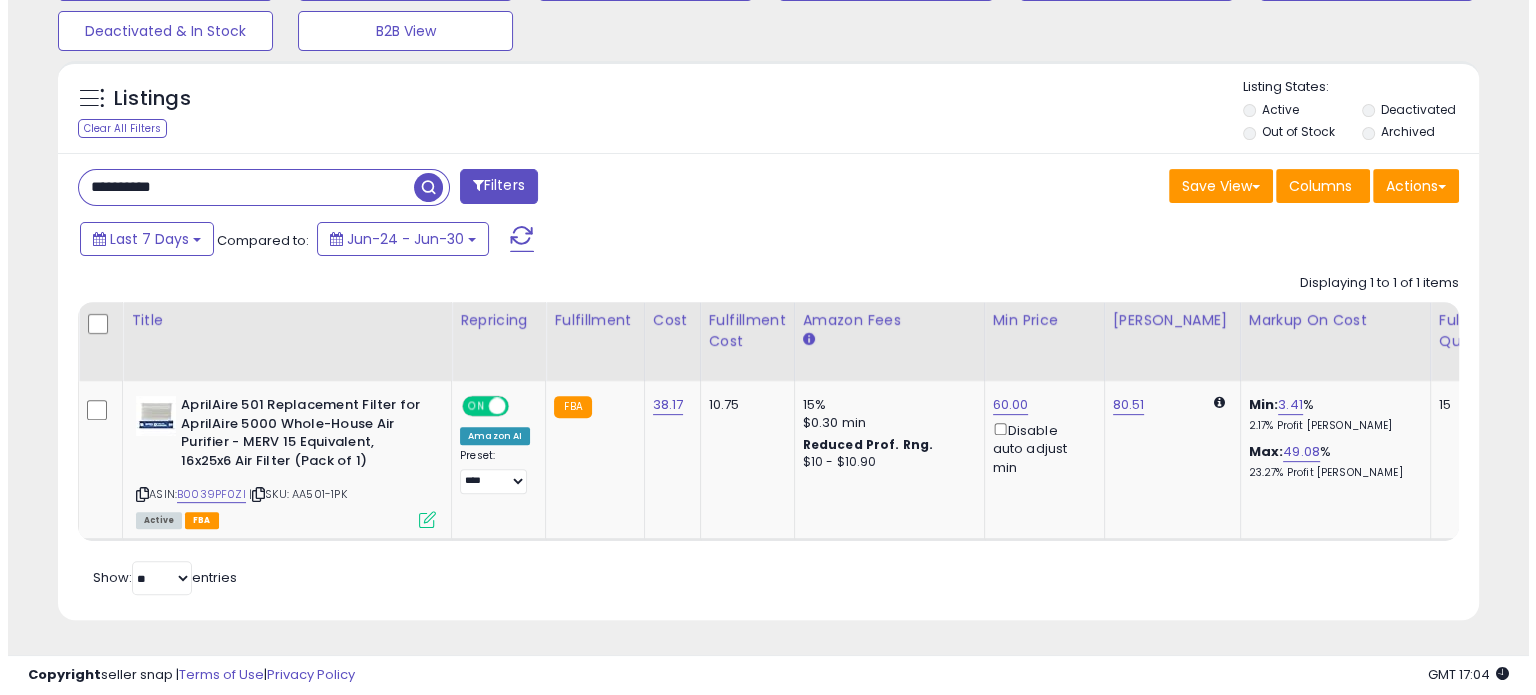 scroll, scrollTop: 524, scrollLeft: 0, axis: vertical 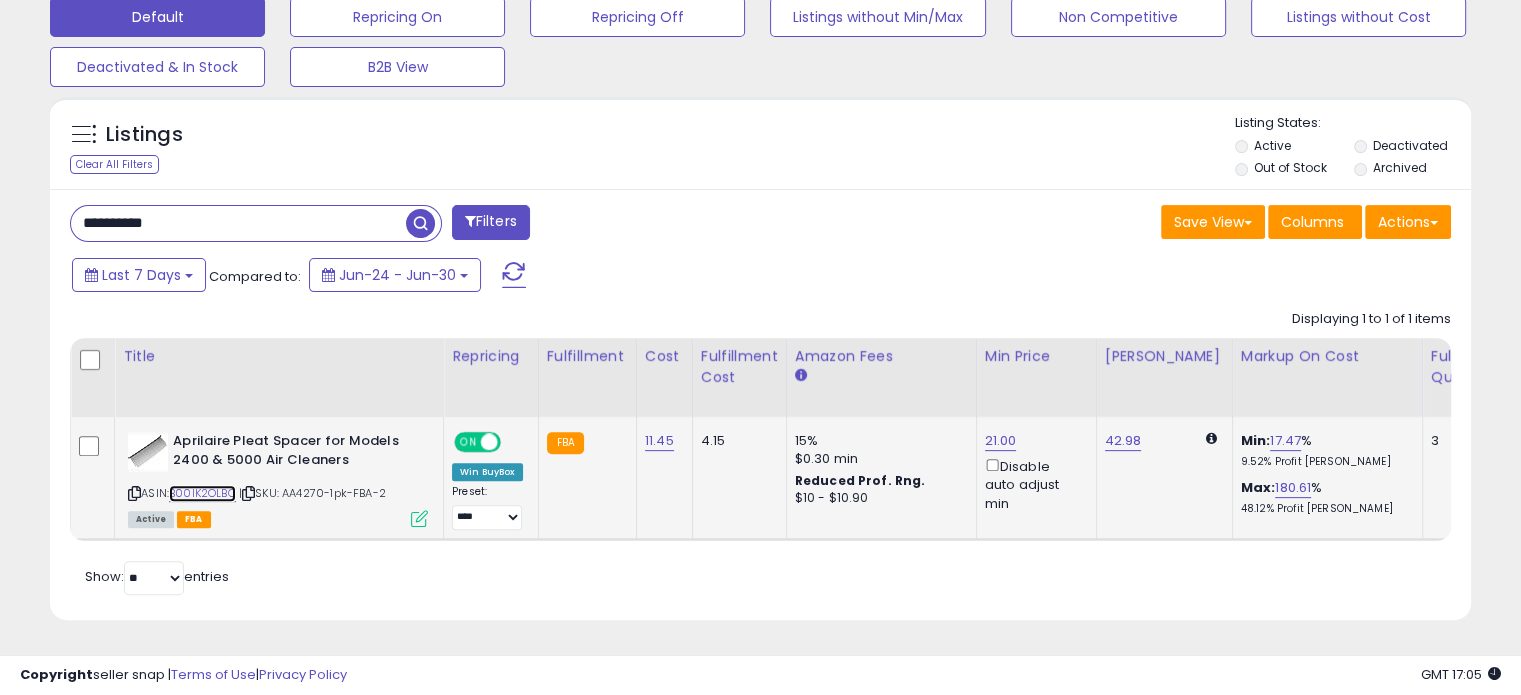 click on "B00IK2OLBO" at bounding box center (202, 493) 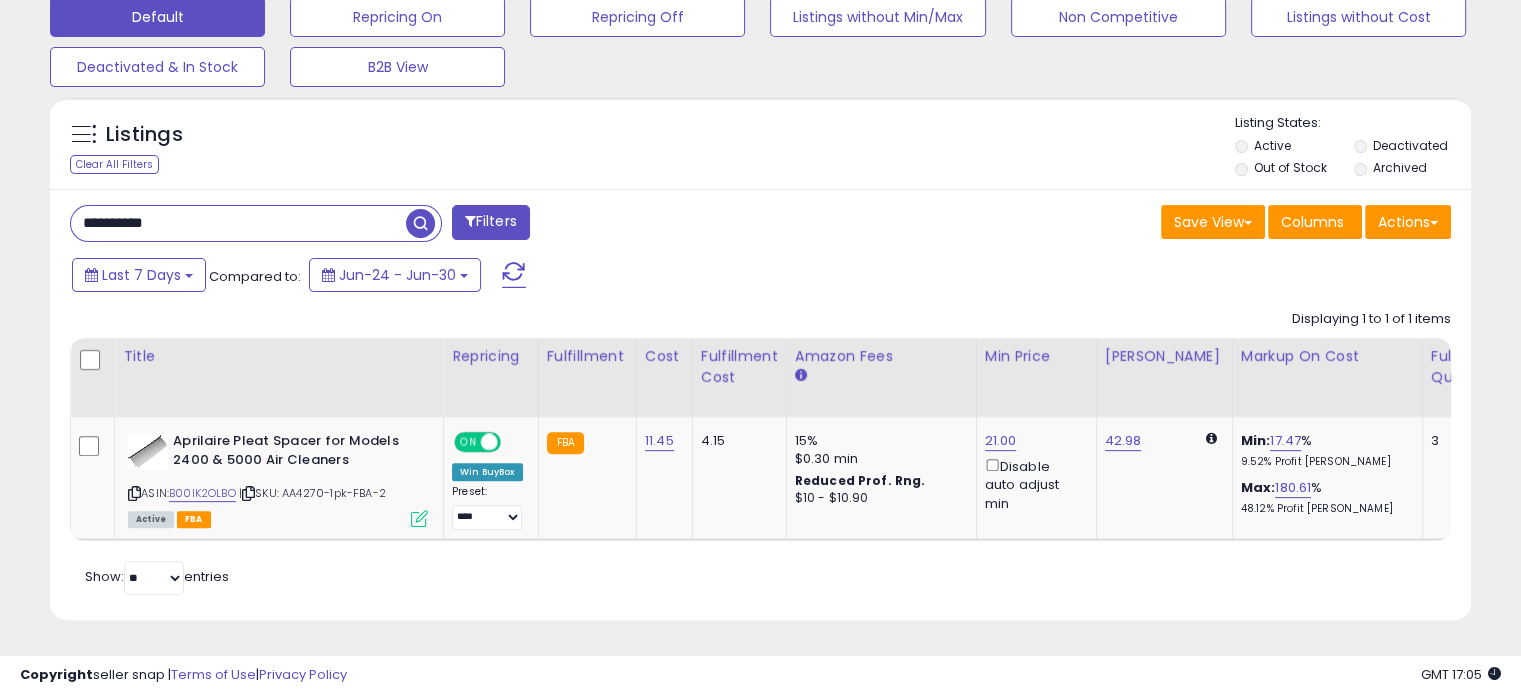 click on "**********" at bounding box center (238, 223) 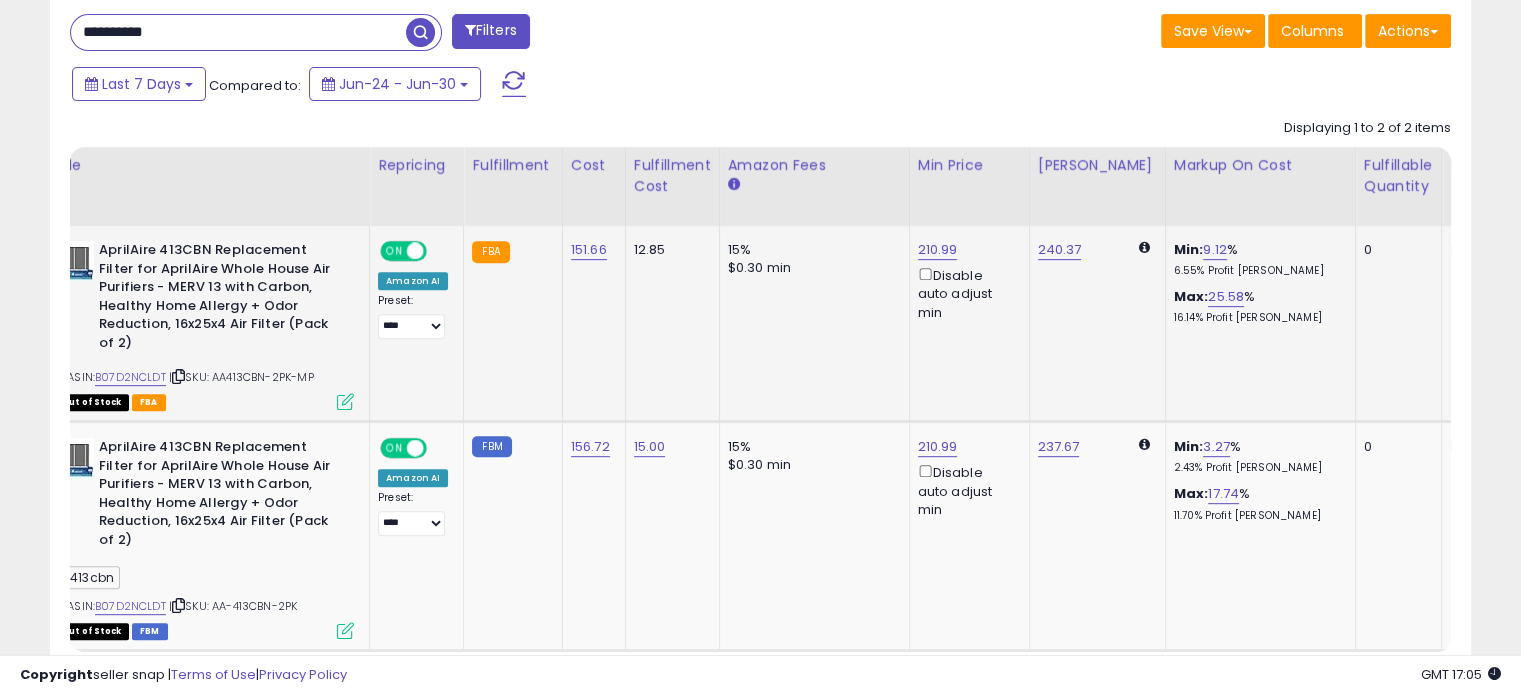 drag, startPoint x: 704, startPoint y: 373, endPoint x: 772, endPoint y: 371, distance: 68.0294 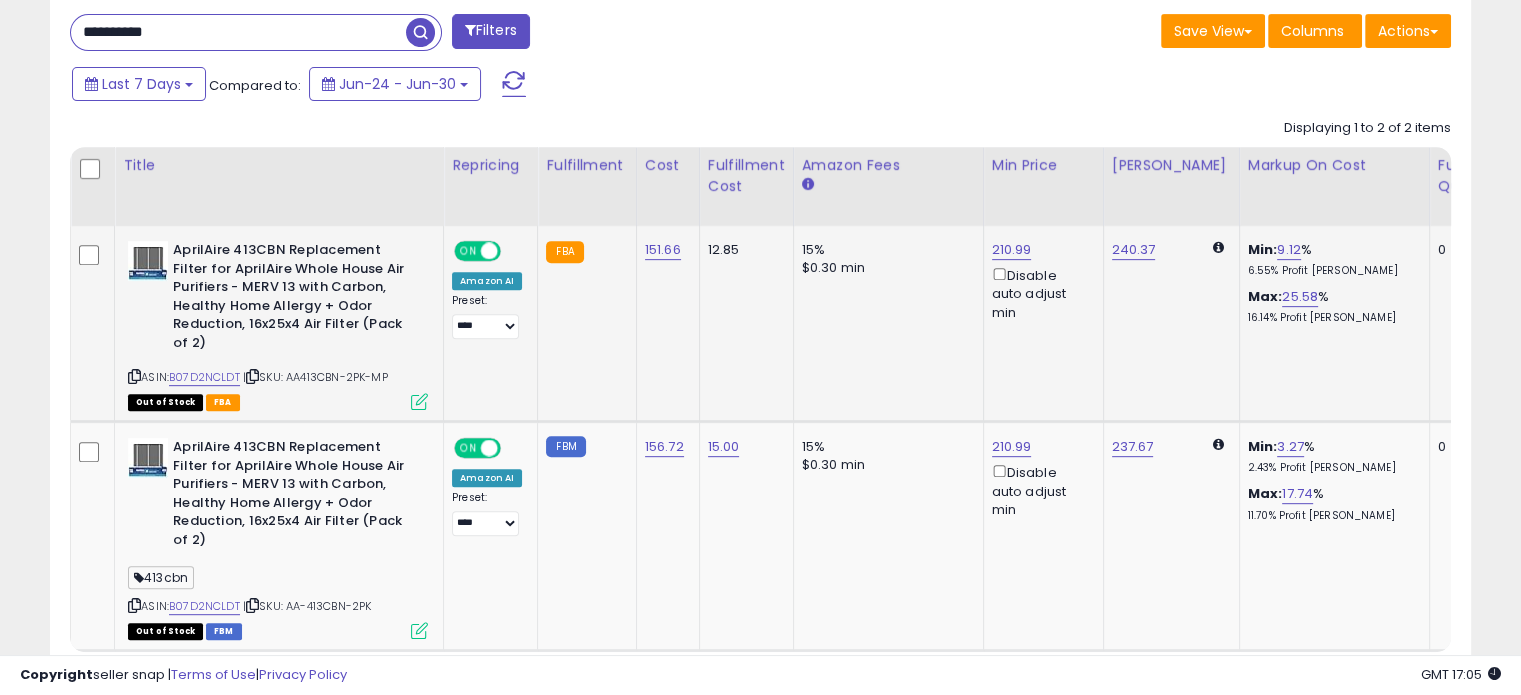 drag, startPoint x: 720, startPoint y: 367, endPoint x: 597, endPoint y: 351, distance: 124.036285 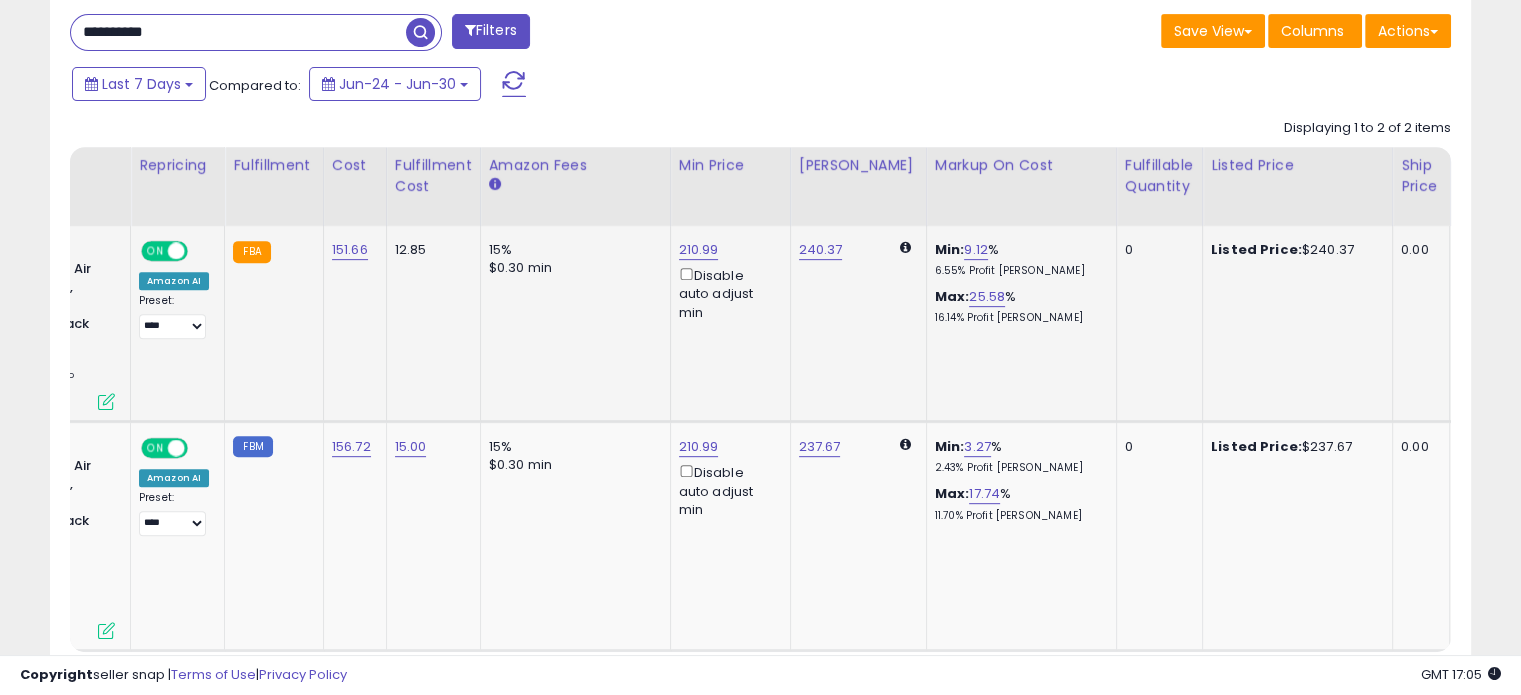 drag, startPoint x: 616, startPoint y: 358, endPoint x: 760, endPoint y: 358, distance: 144 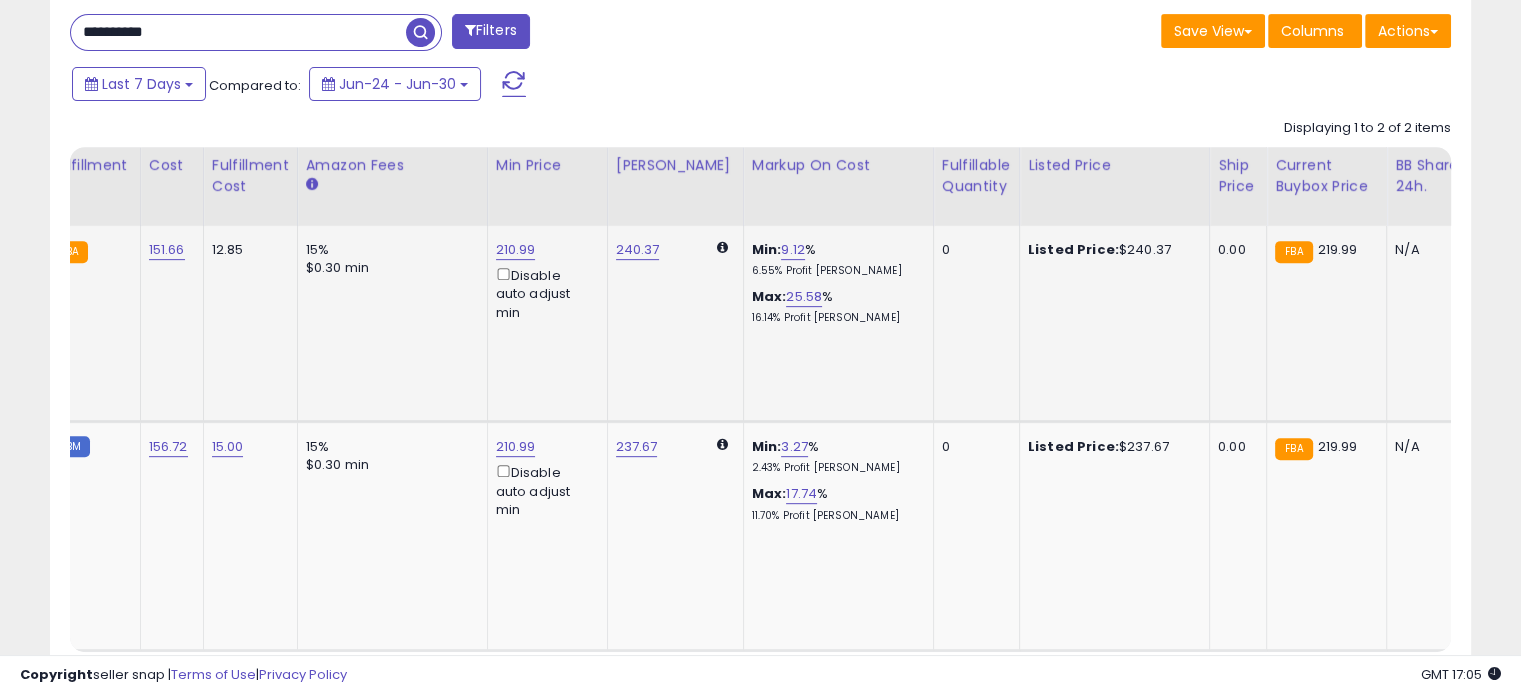 drag, startPoint x: 821, startPoint y: 378, endPoint x: 1037, endPoint y: 385, distance: 216.1134 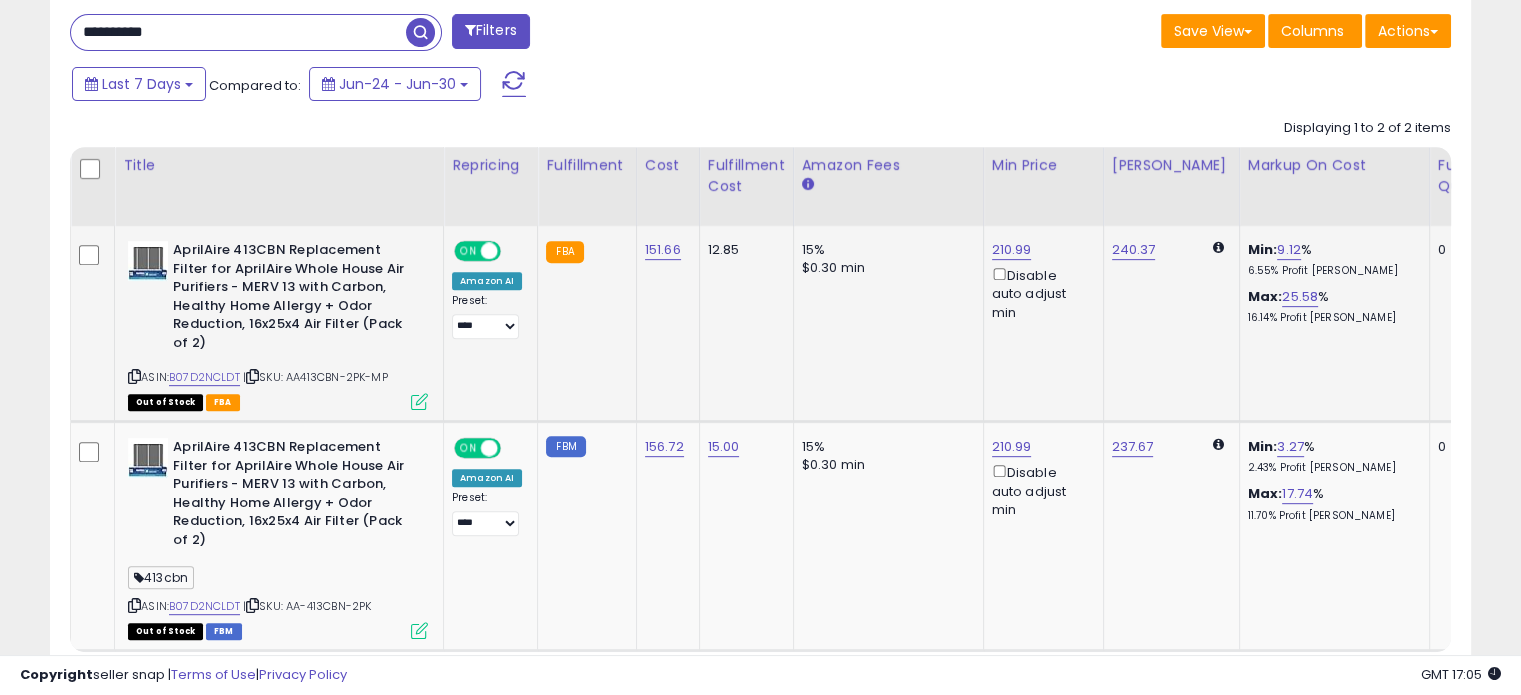 drag, startPoint x: 748, startPoint y: 354, endPoint x: 406, endPoint y: 354, distance: 342 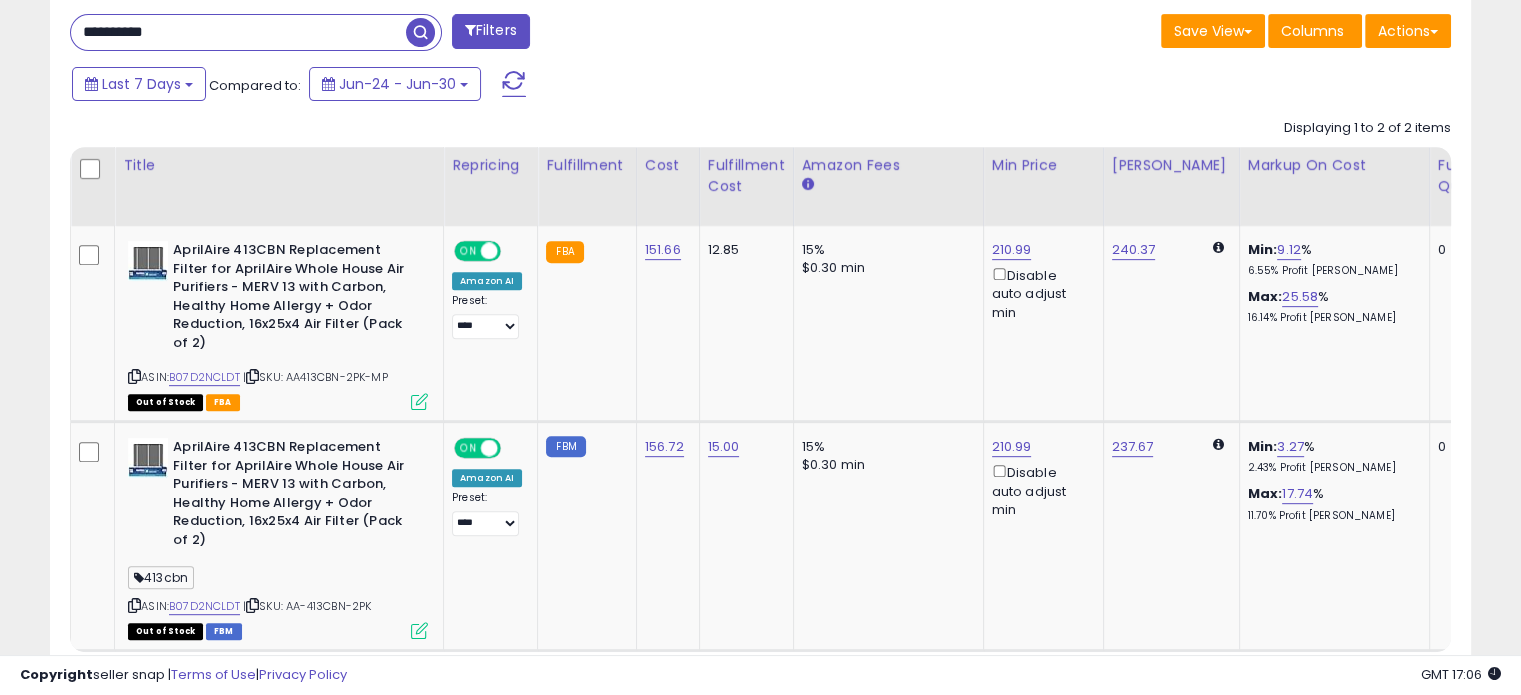 click on "**********" at bounding box center [760, 23] 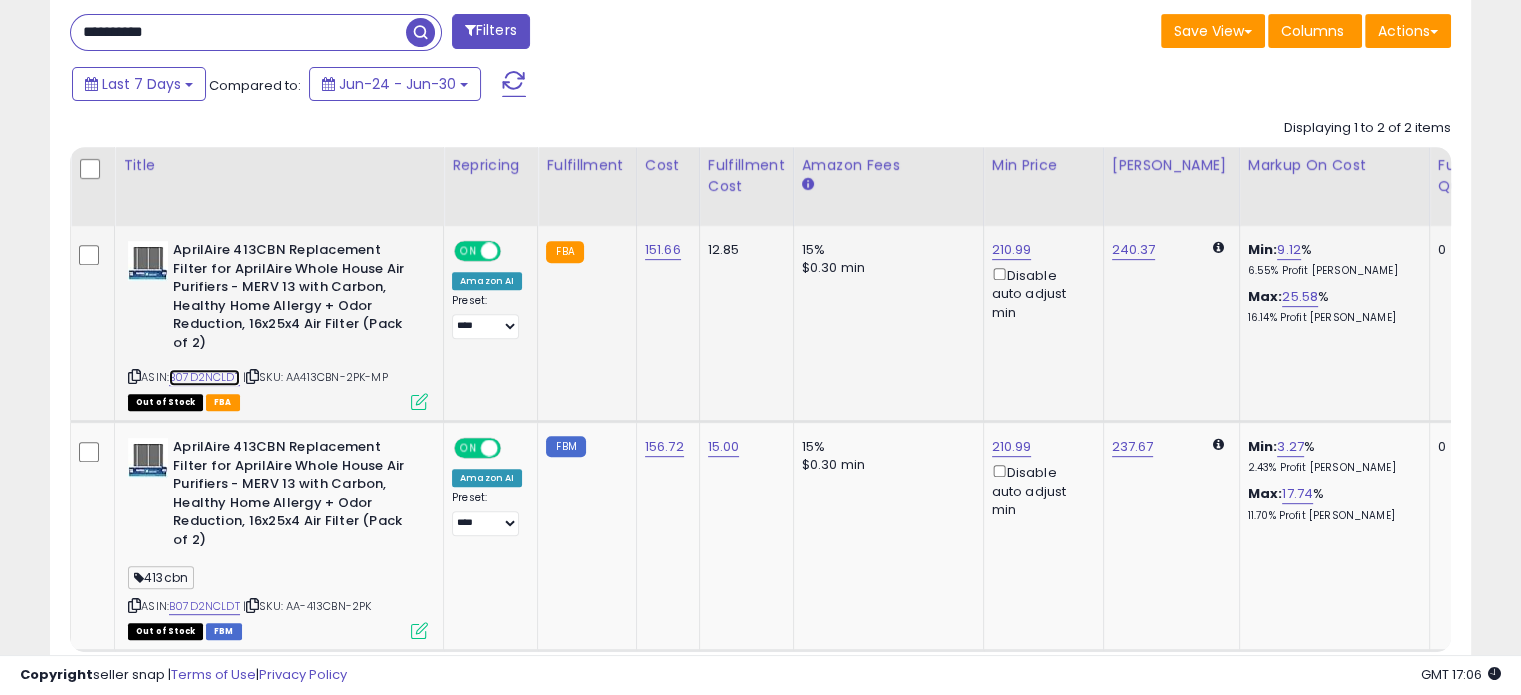 click on "B07D2NCLDT" at bounding box center (204, 377) 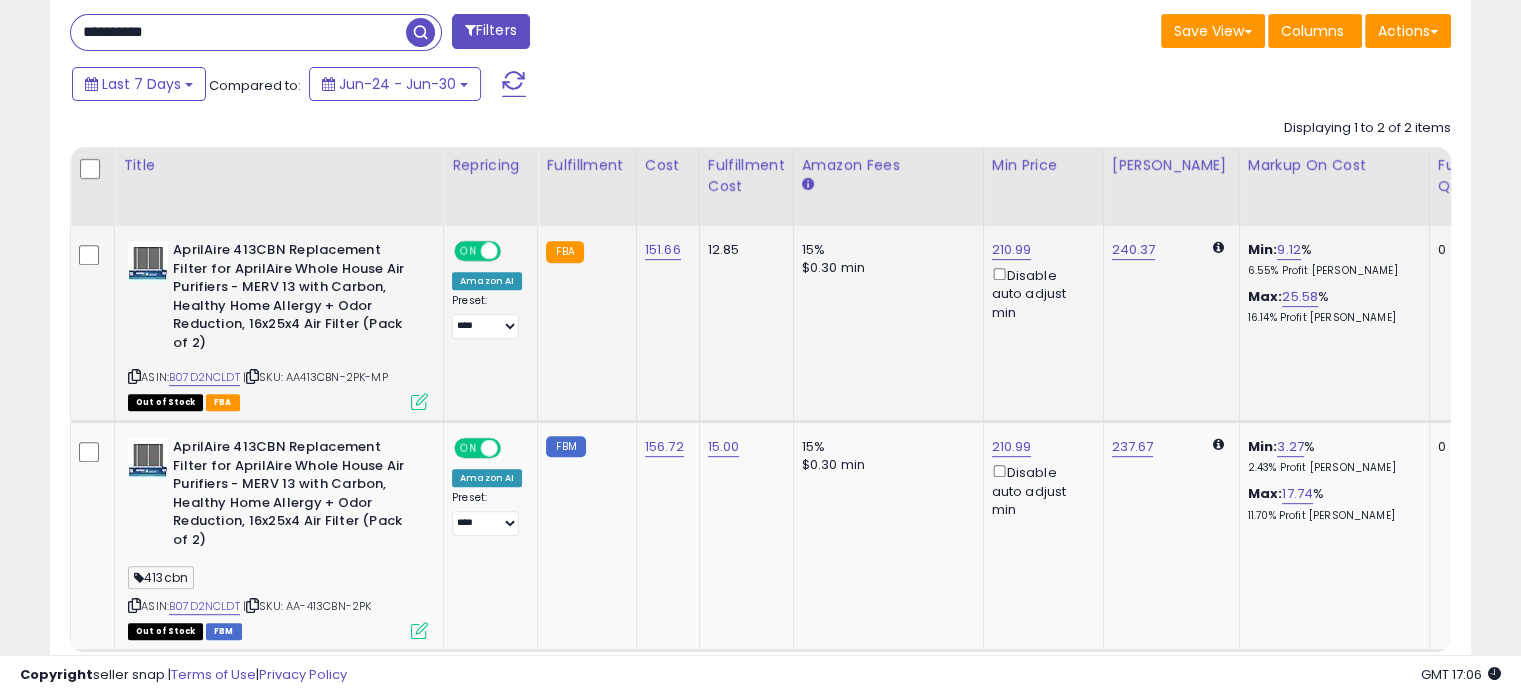 click on "AprilAire 413CBN Replacement Filter for AprilAire Whole House Air Purifiers - MERV 13 with Carbon, Healthy Home Allergy + Odor Reduction, 16x25x4 Air Filter (Pack of 2)  ASIN:  B07D2NCLDT    |   SKU: AA413CBN-2PK-MP Out of Stock FBA" 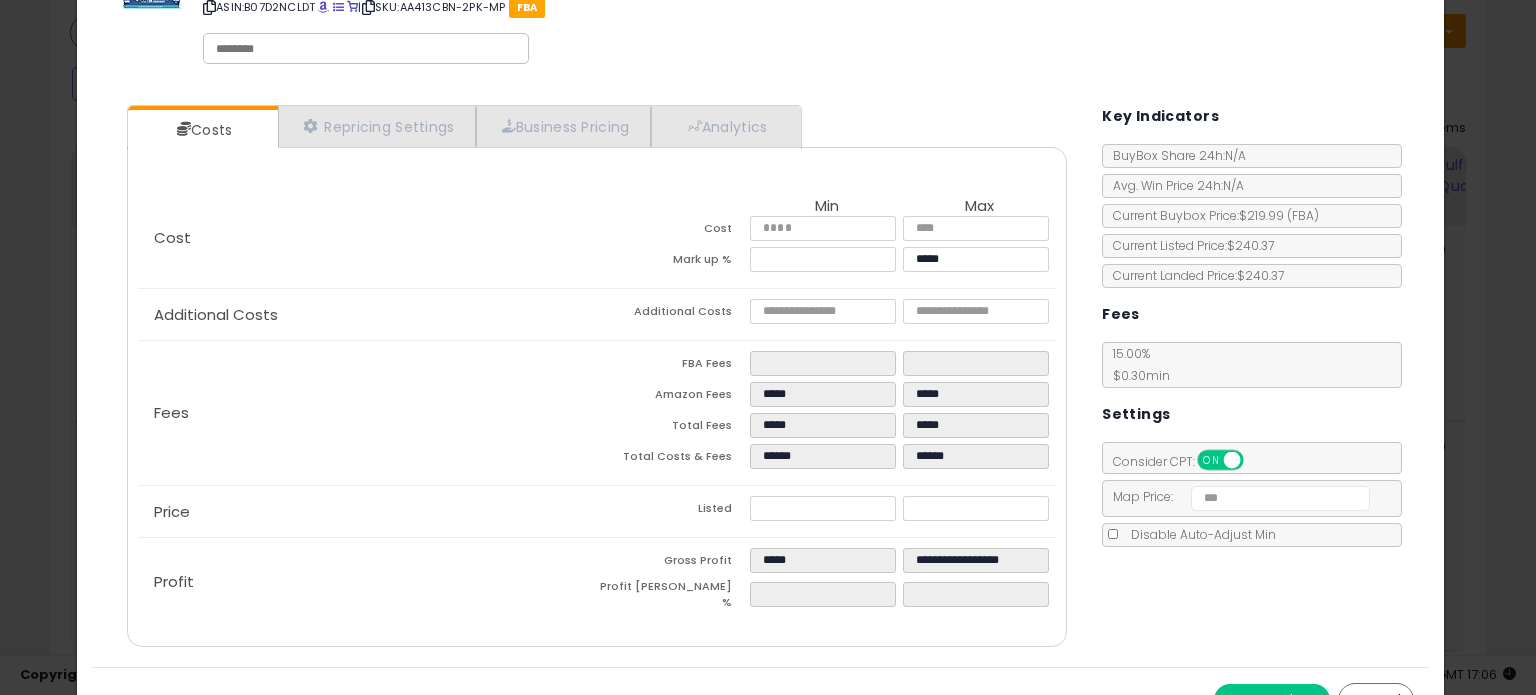 click on "Cancel" at bounding box center [1376, 700] 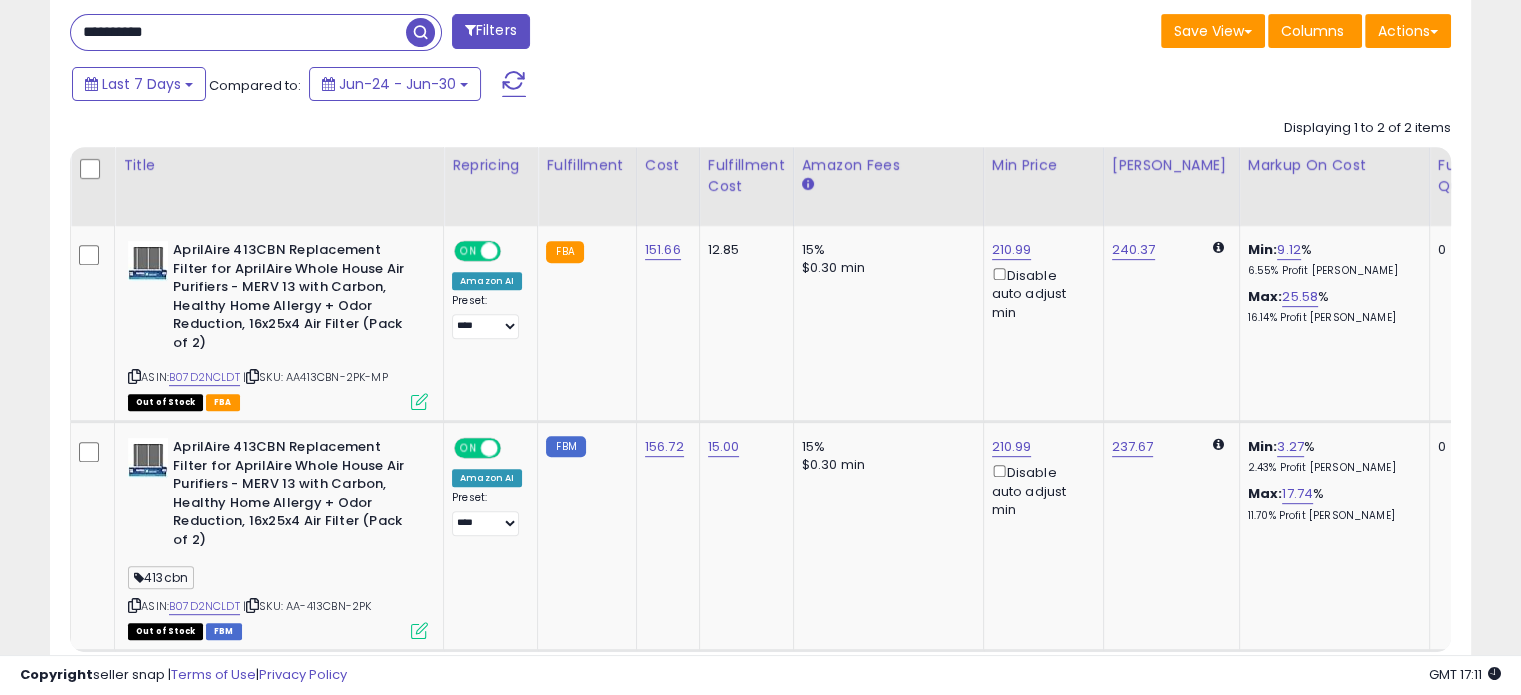 click on "**********" at bounding box center [238, 32] 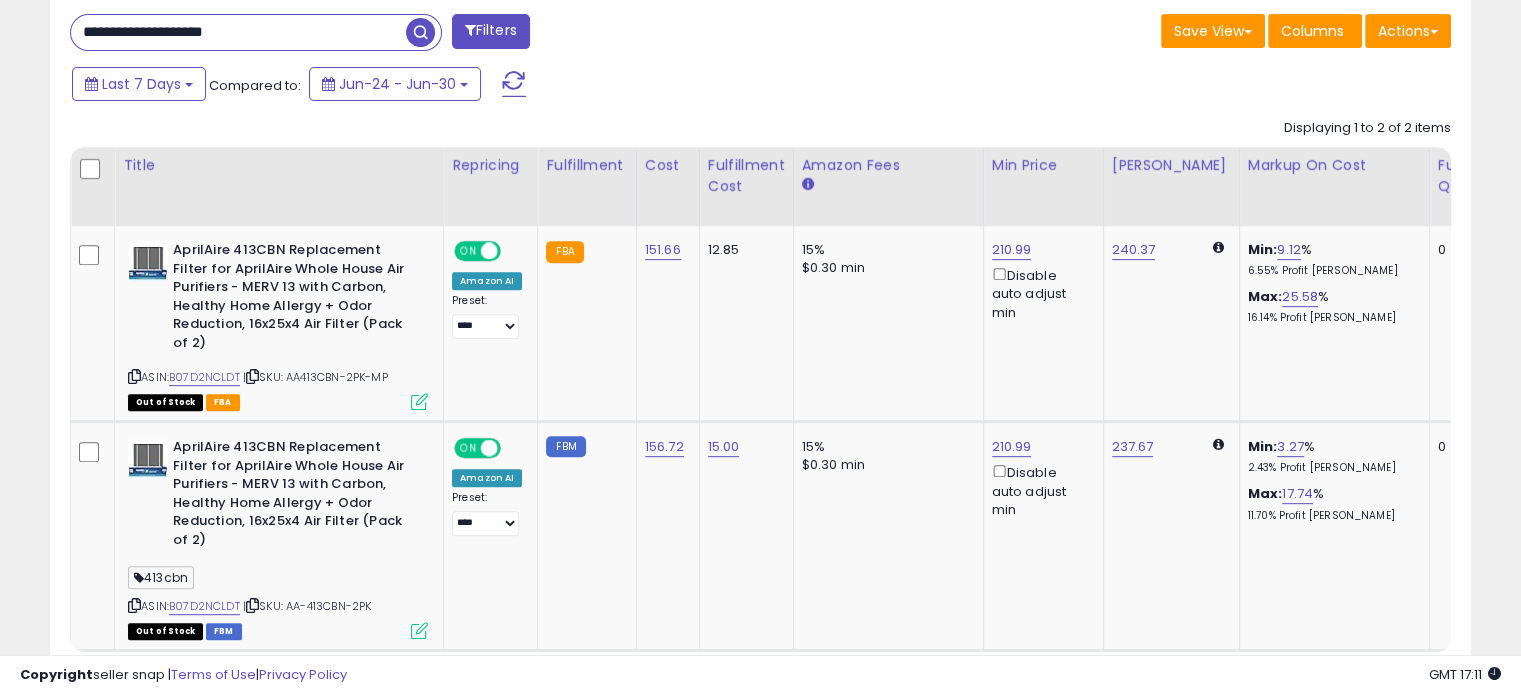 click on "**********" at bounding box center [238, 32] 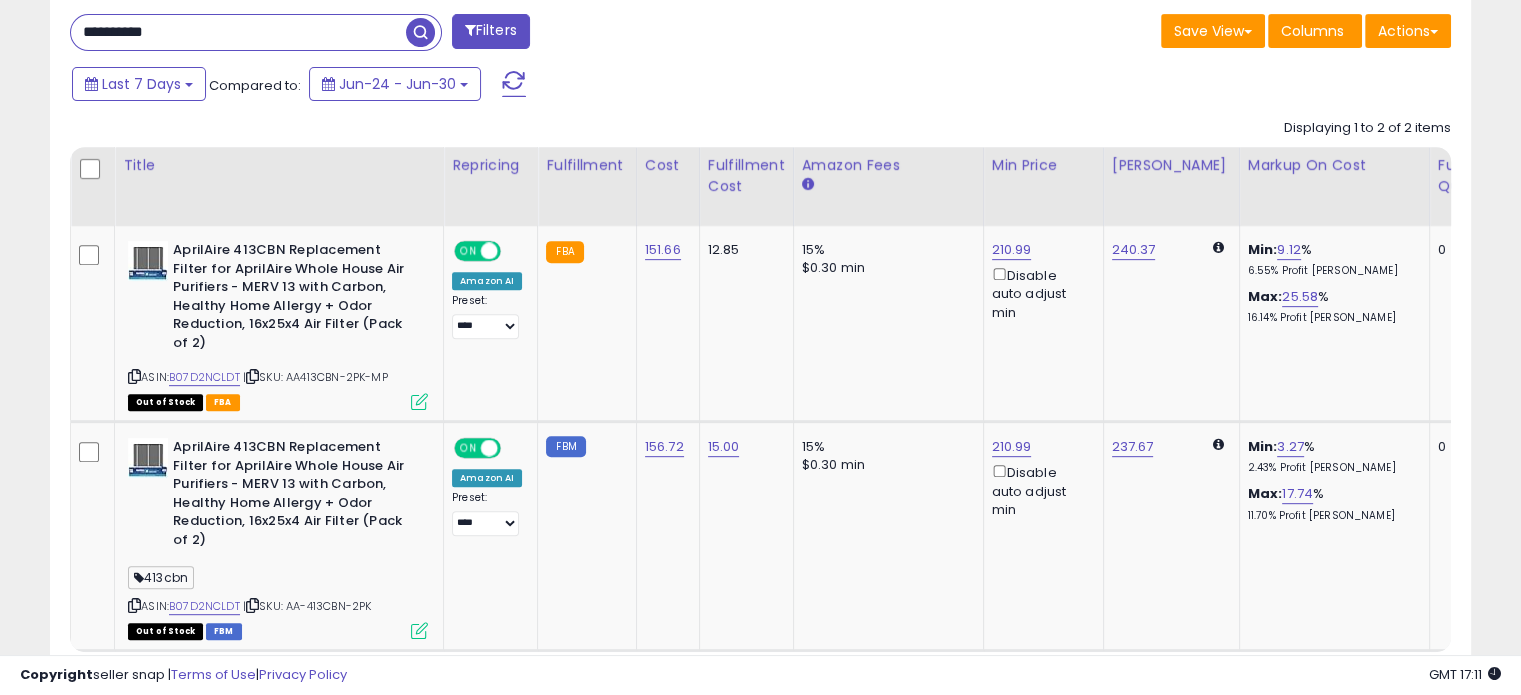 scroll, scrollTop: 999589, scrollLeft: 999168, axis: both 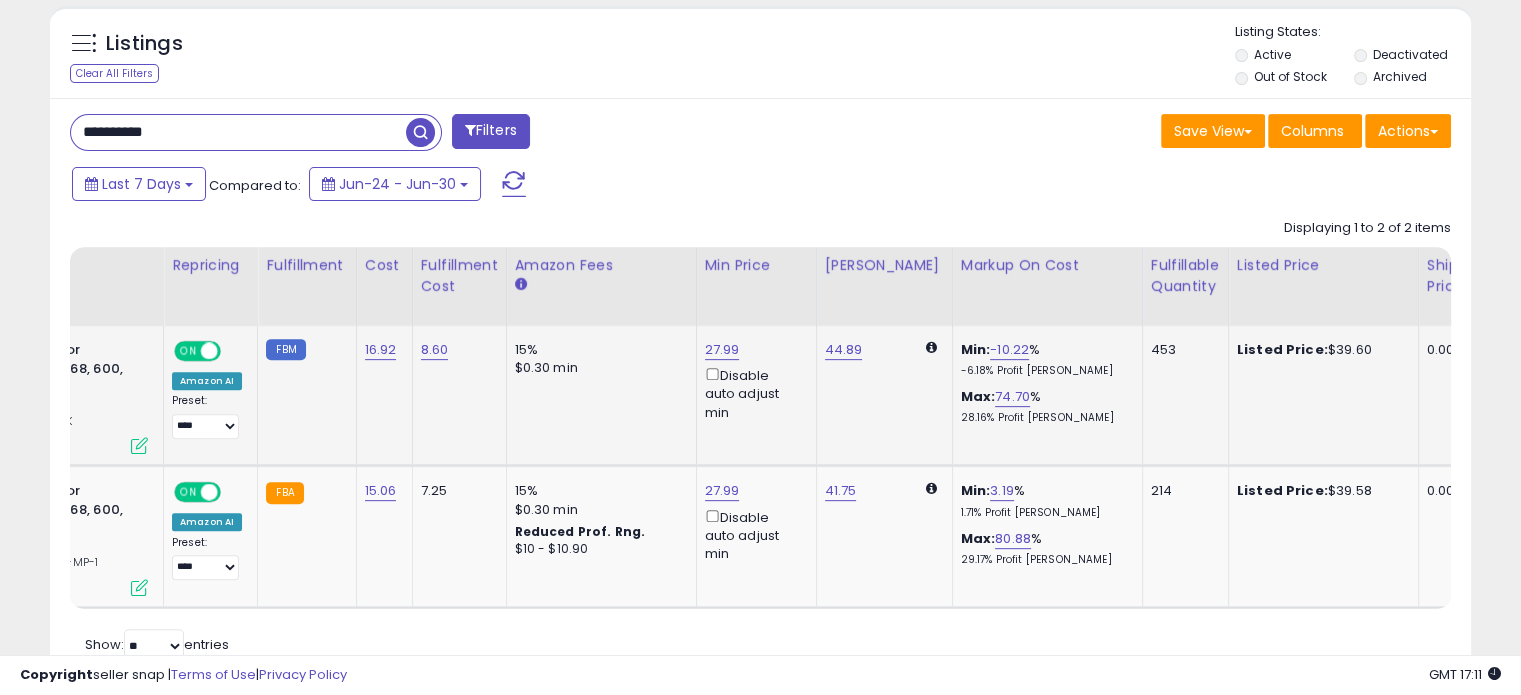 drag, startPoint x: 795, startPoint y: 414, endPoint x: 825, endPoint y: 416, distance: 30.066593 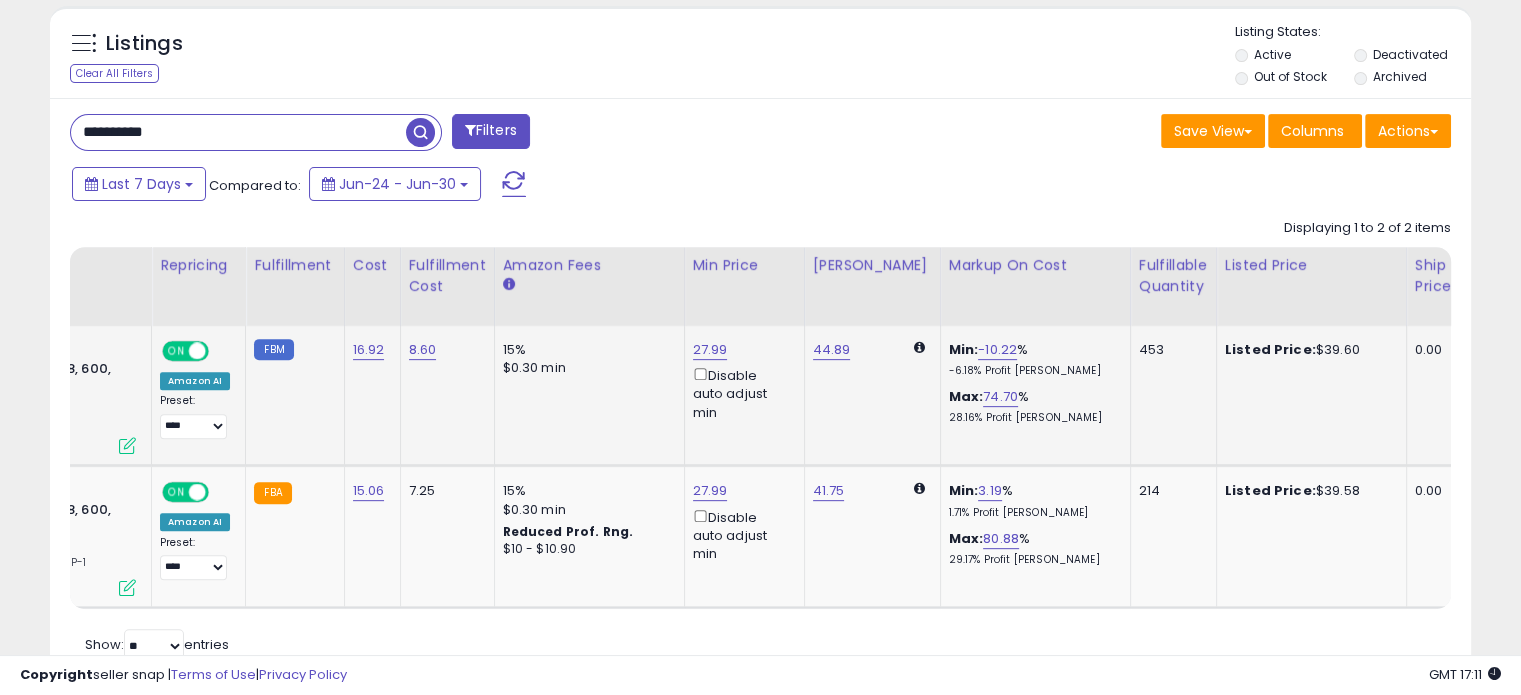 drag, startPoint x: 831, startPoint y: 418, endPoint x: 854, endPoint y: 419, distance: 23.021729 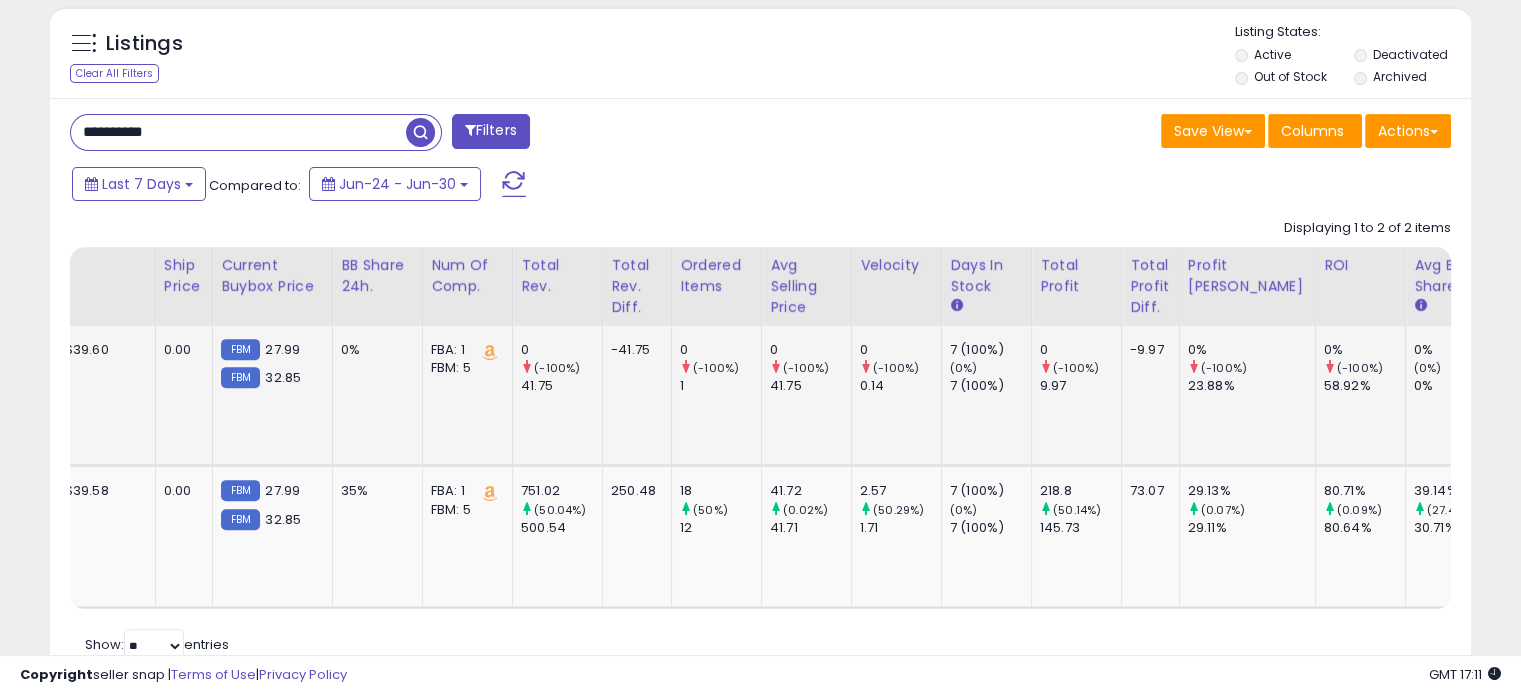 drag, startPoint x: 956, startPoint y: 415, endPoint x: 1228, endPoint y: 427, distance: 272.2646 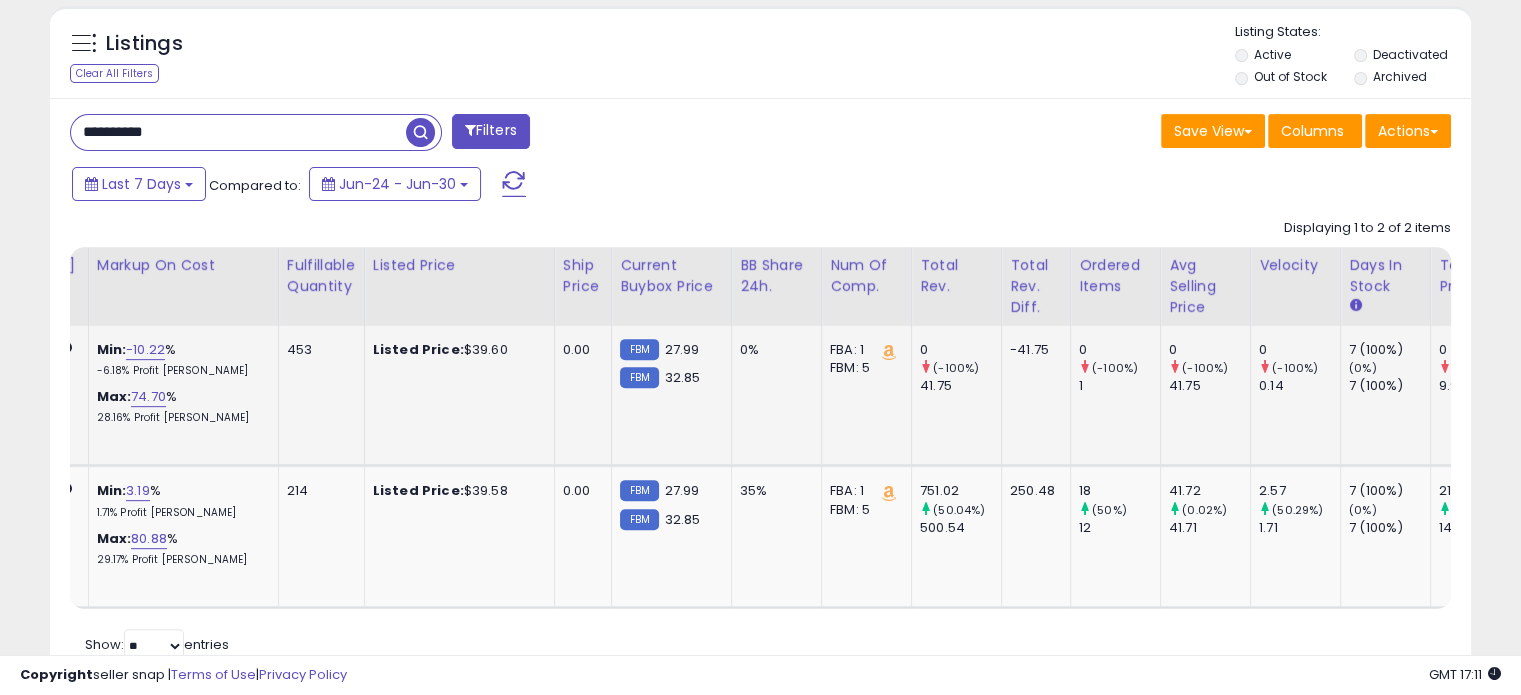 drag, startPoint x: 1140, startPoint y: 449, endPoint x: 996, endPoint y: 449, distance: 144 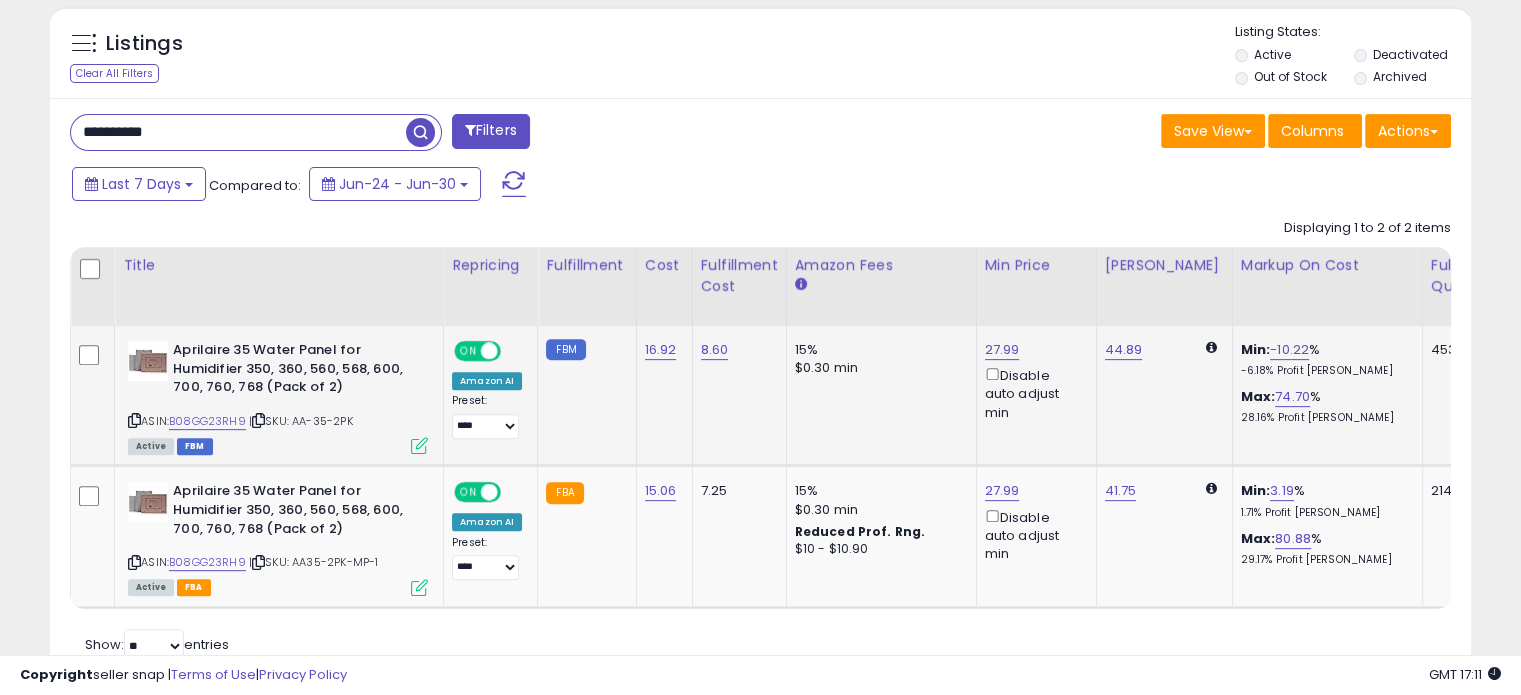drag, startPoint x: 1008, startPoint y: 456, endPoint x: 624, endPoint y: 442, distance: 384.25513 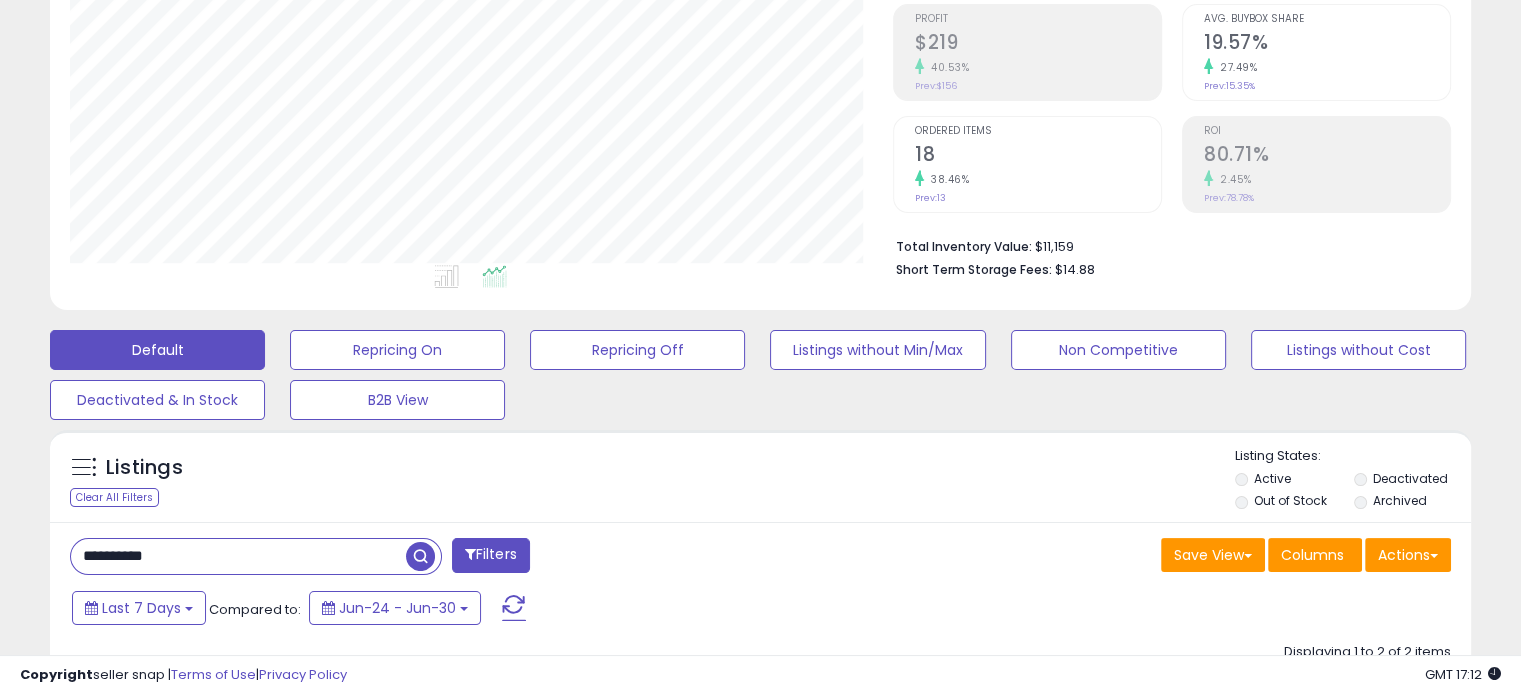 click on "**********" at bounding box center [238, 556] 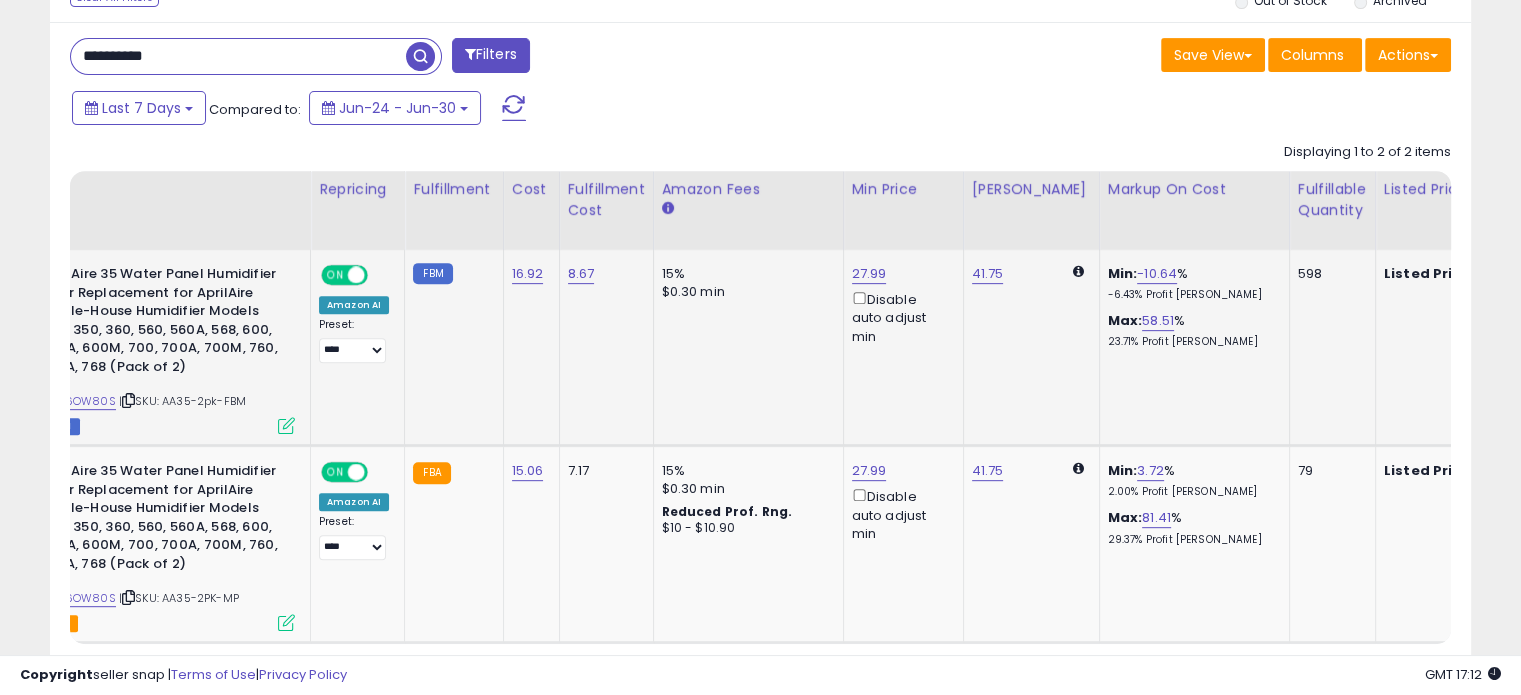 drag, startPoint x: 780, startPoint y: 382, endPoint x: 865, endPoint y: 379, distance: 85.052925 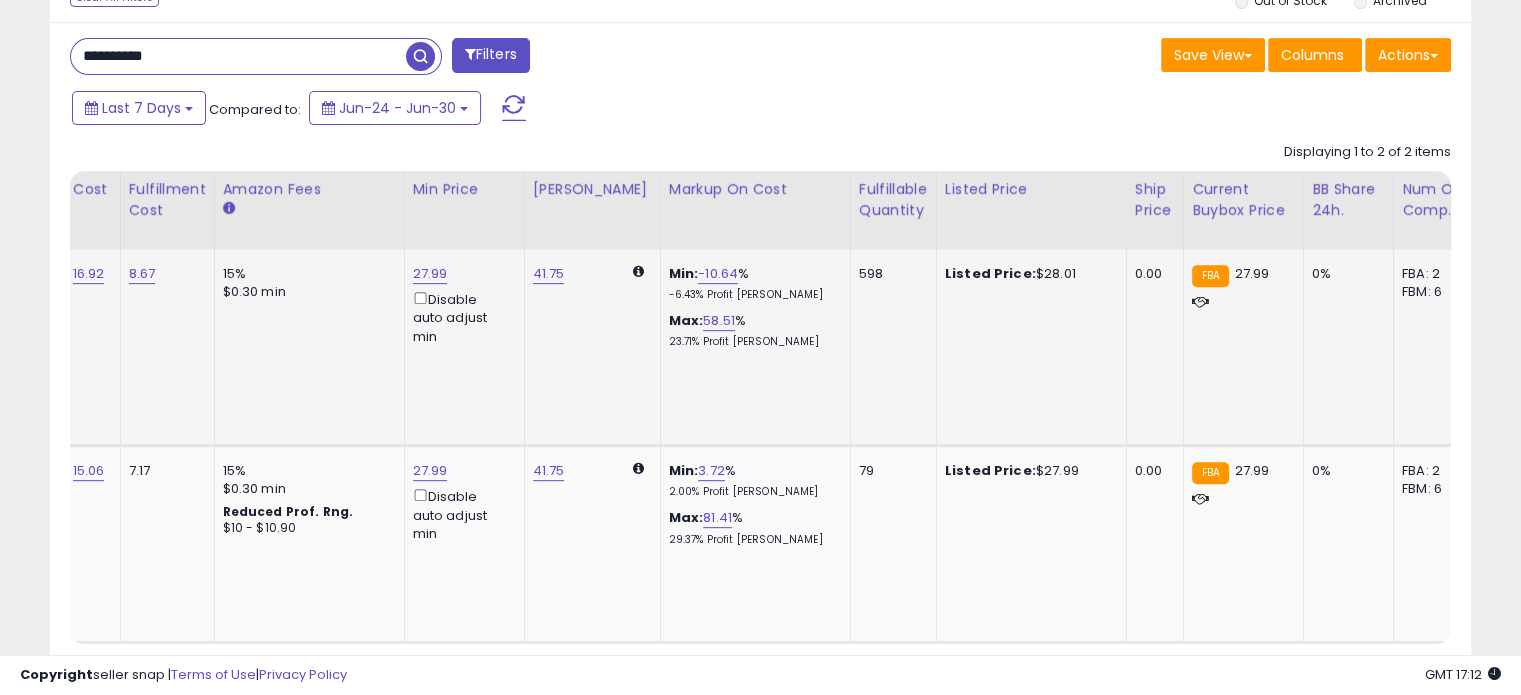 drag, startPoint x: 708, startPoint y: 400, endPoint x: 815, endPoint y: 400, distance: 107 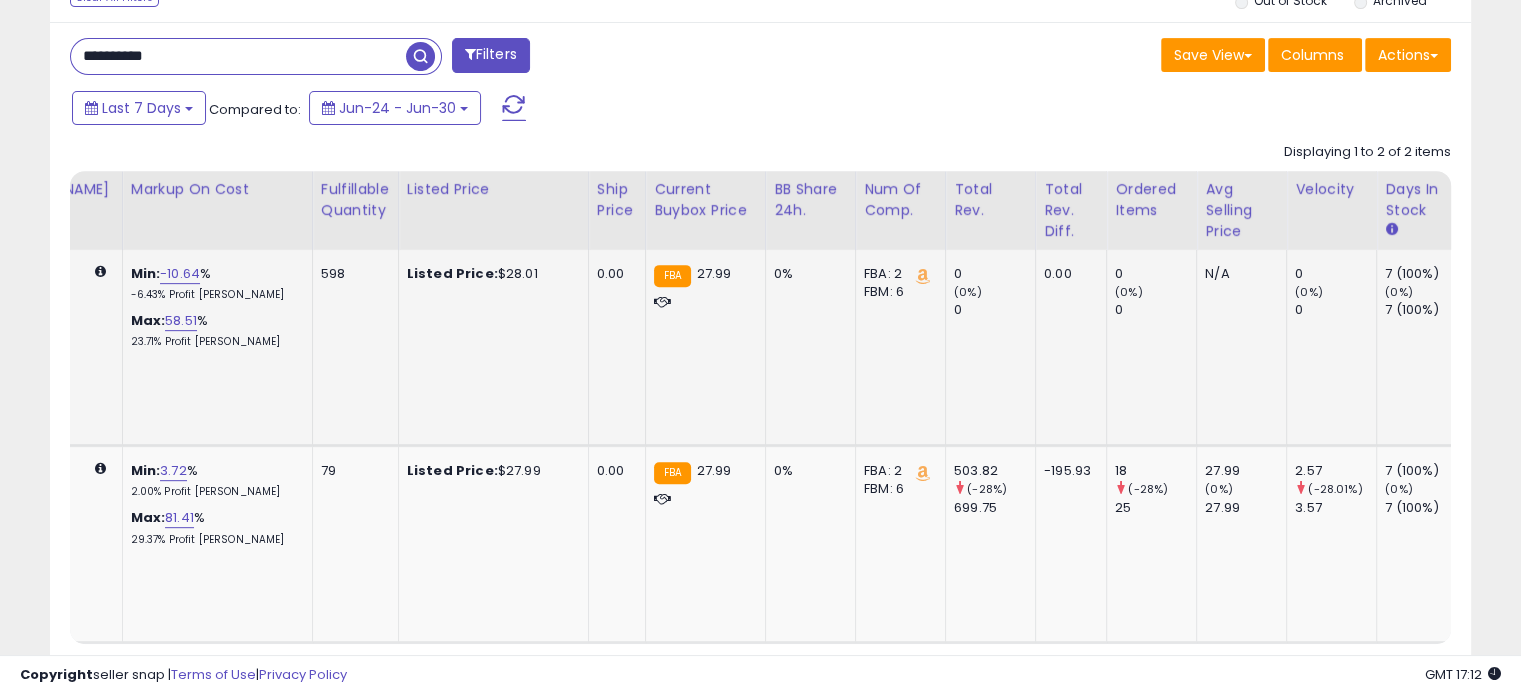 drag, startPoint x: 868, startPoint y: 423, endPoint x: 1066, endPoint y: 412, distance: 198.30531 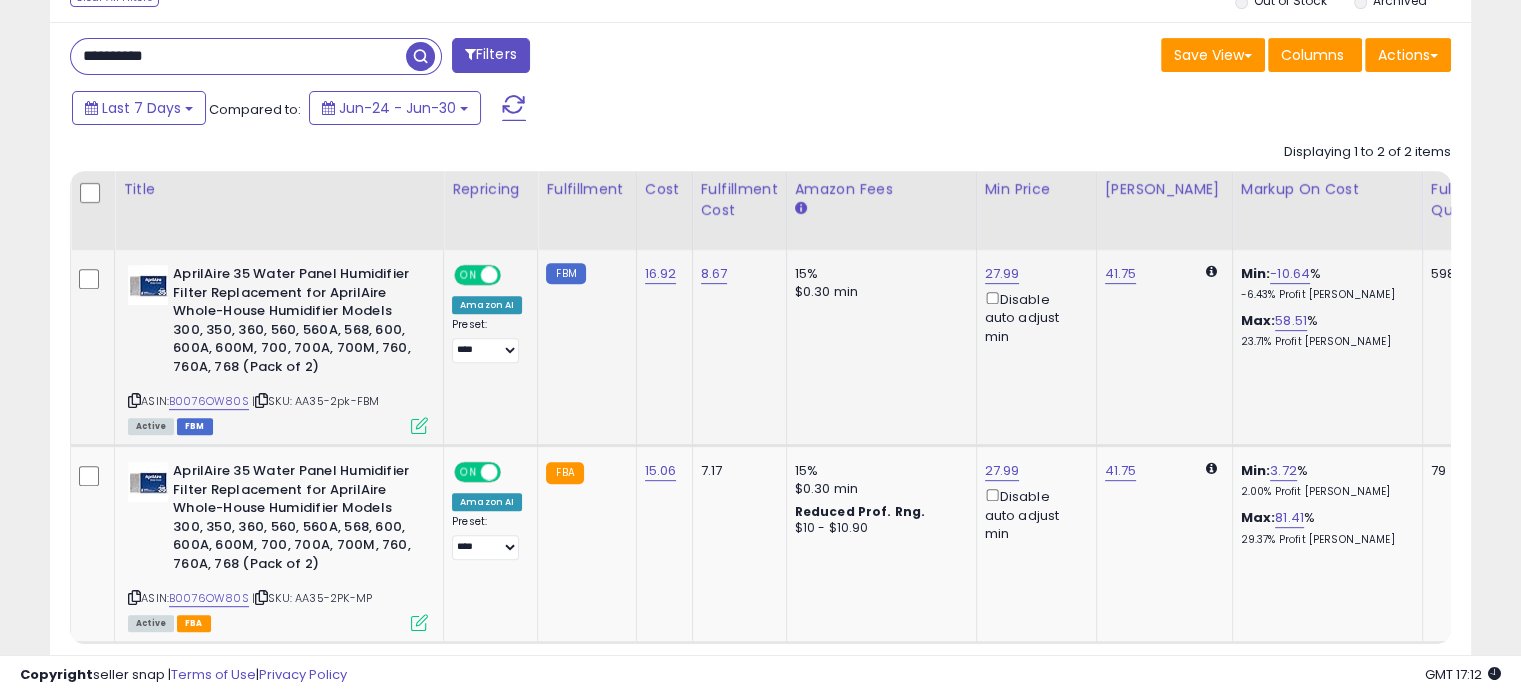 drag, startPoint x: 1044, startPoint y: 426, endPoint x: 528, endPoint y: 395, distance: 516.93036 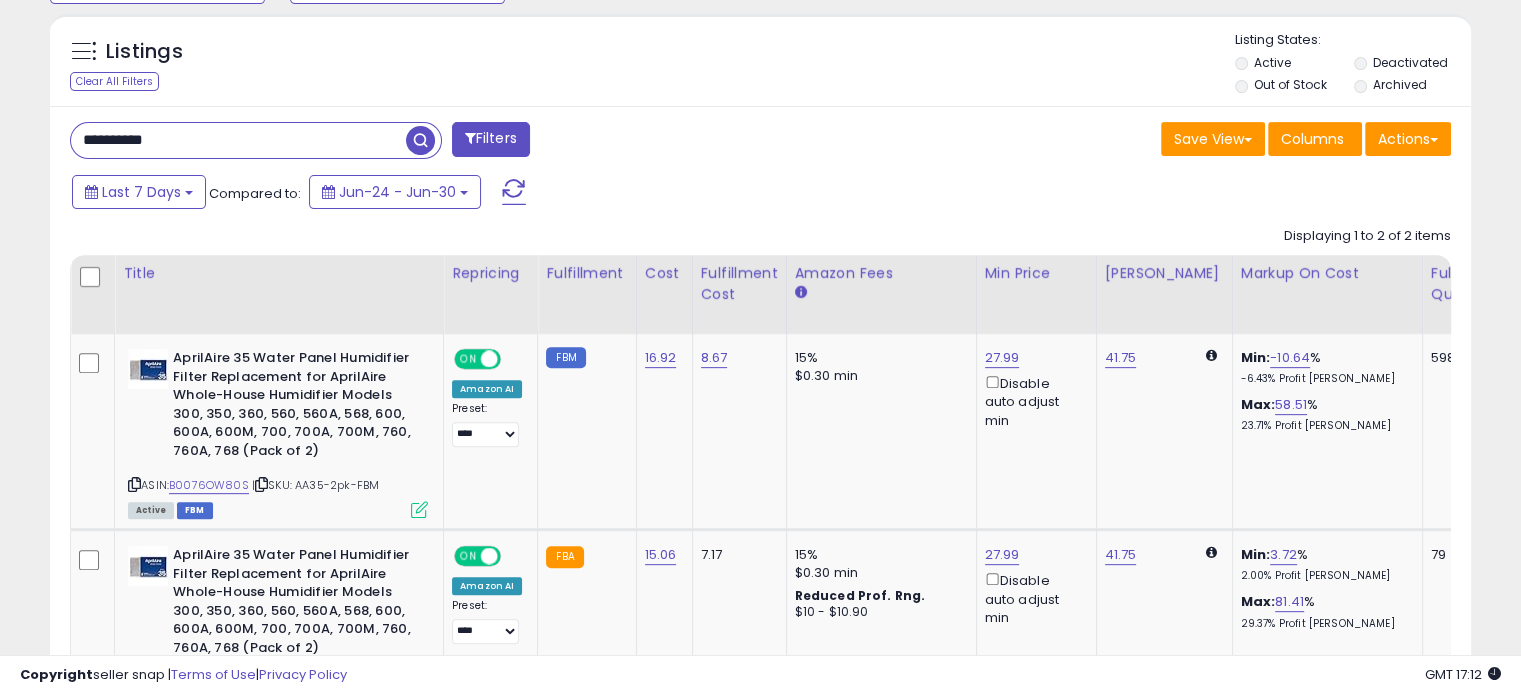 click on "**********" at bounding box center (238, 140) 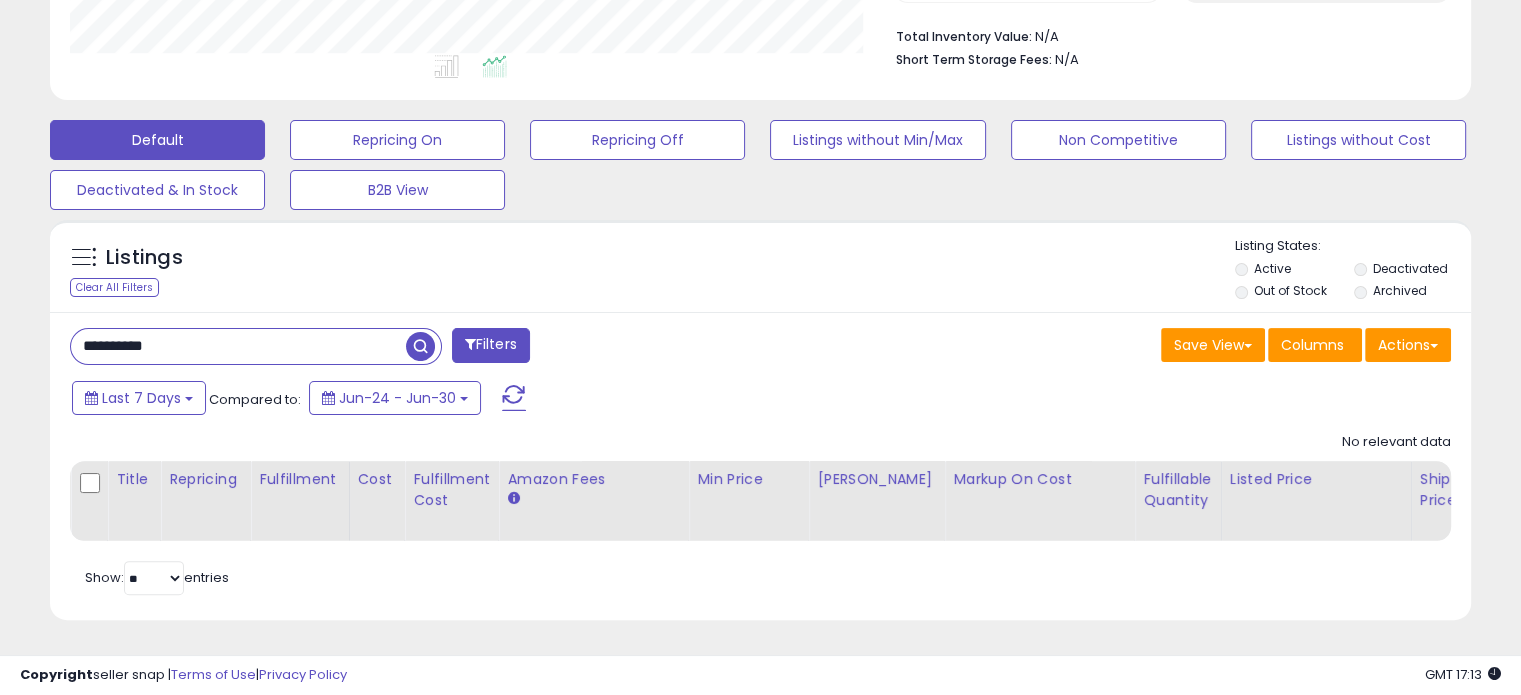 scroll, scrollTop: 999589, scrollLeft: 999176, axis: both 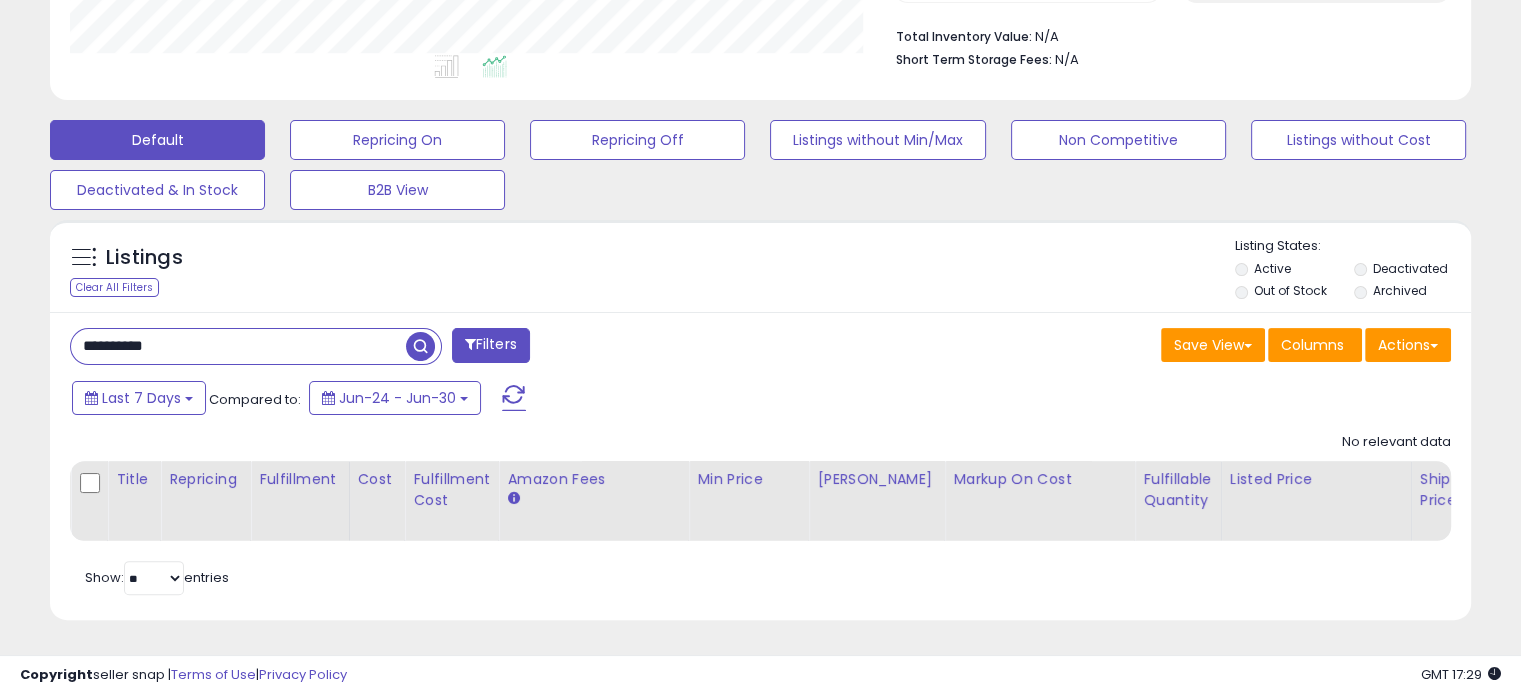 click at bounding box center (420, 346) 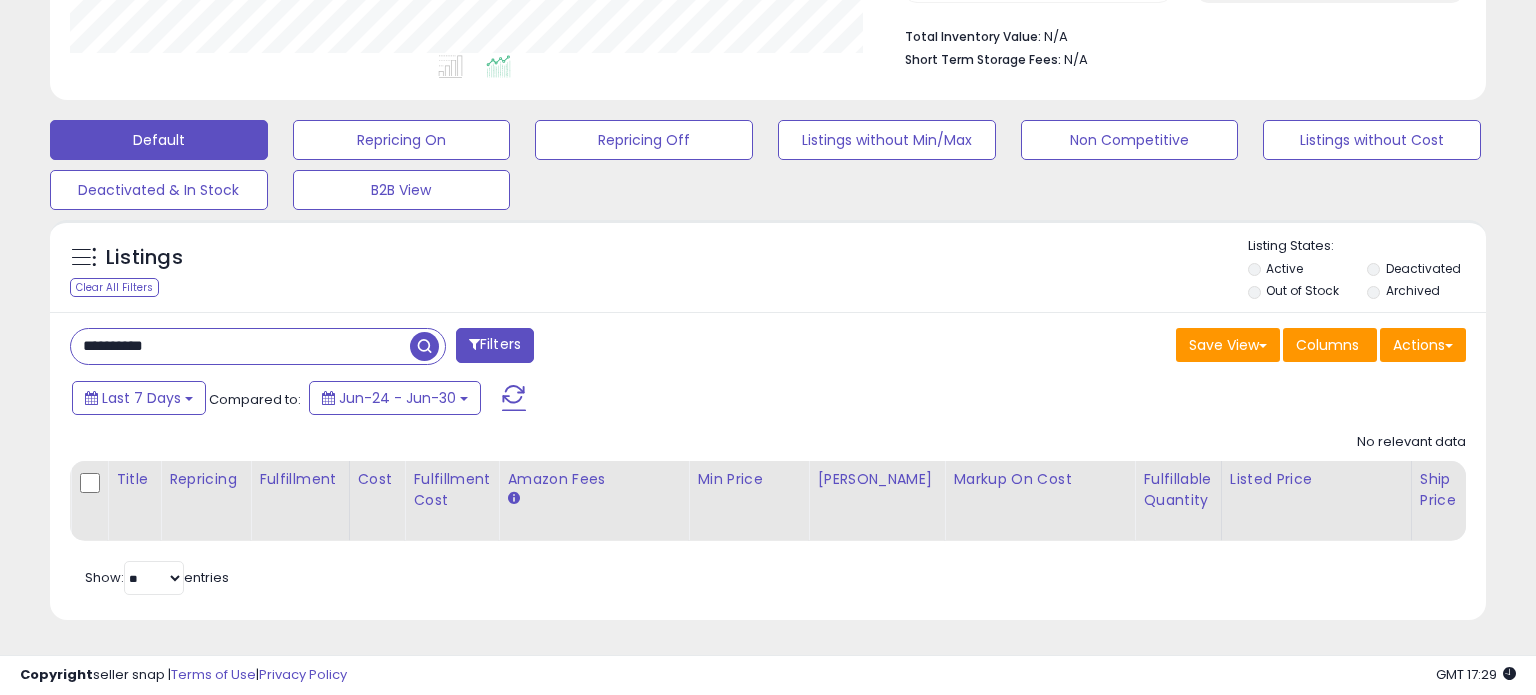 scroll, scrollTop: 999589, scrollLeft: 999168, axis: both 